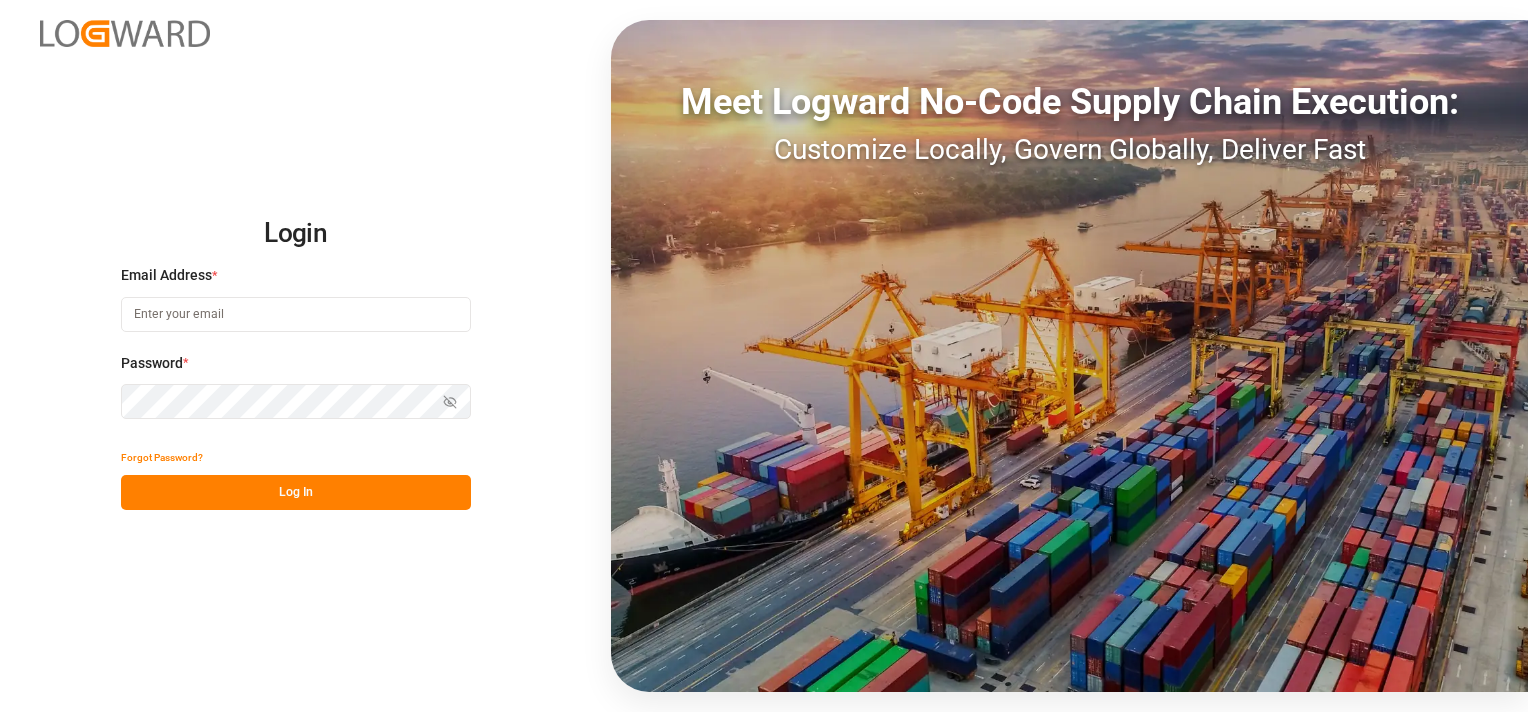 scroll, scrollTop: 0, scrollLeft: 0, axis: both 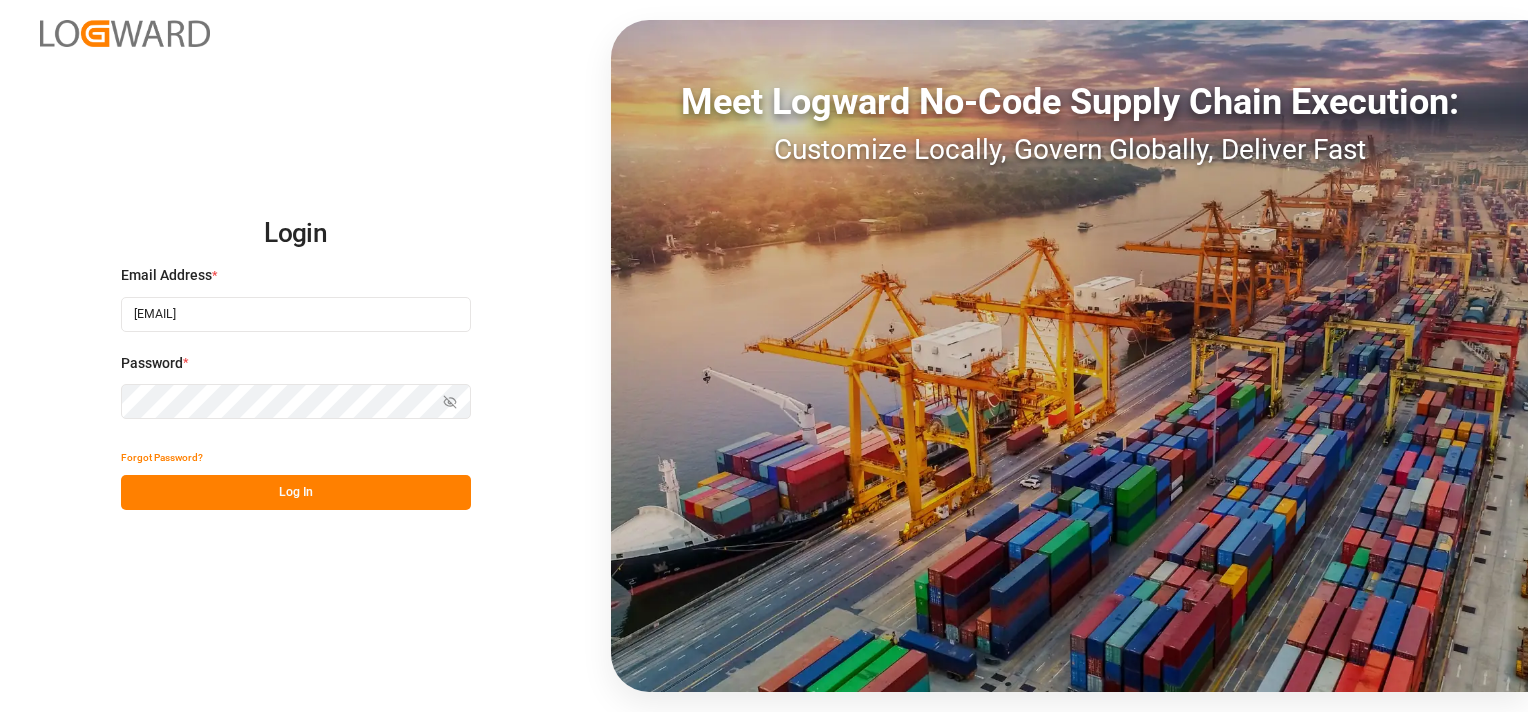 click on "Log In" at bounding box center (296, 492) 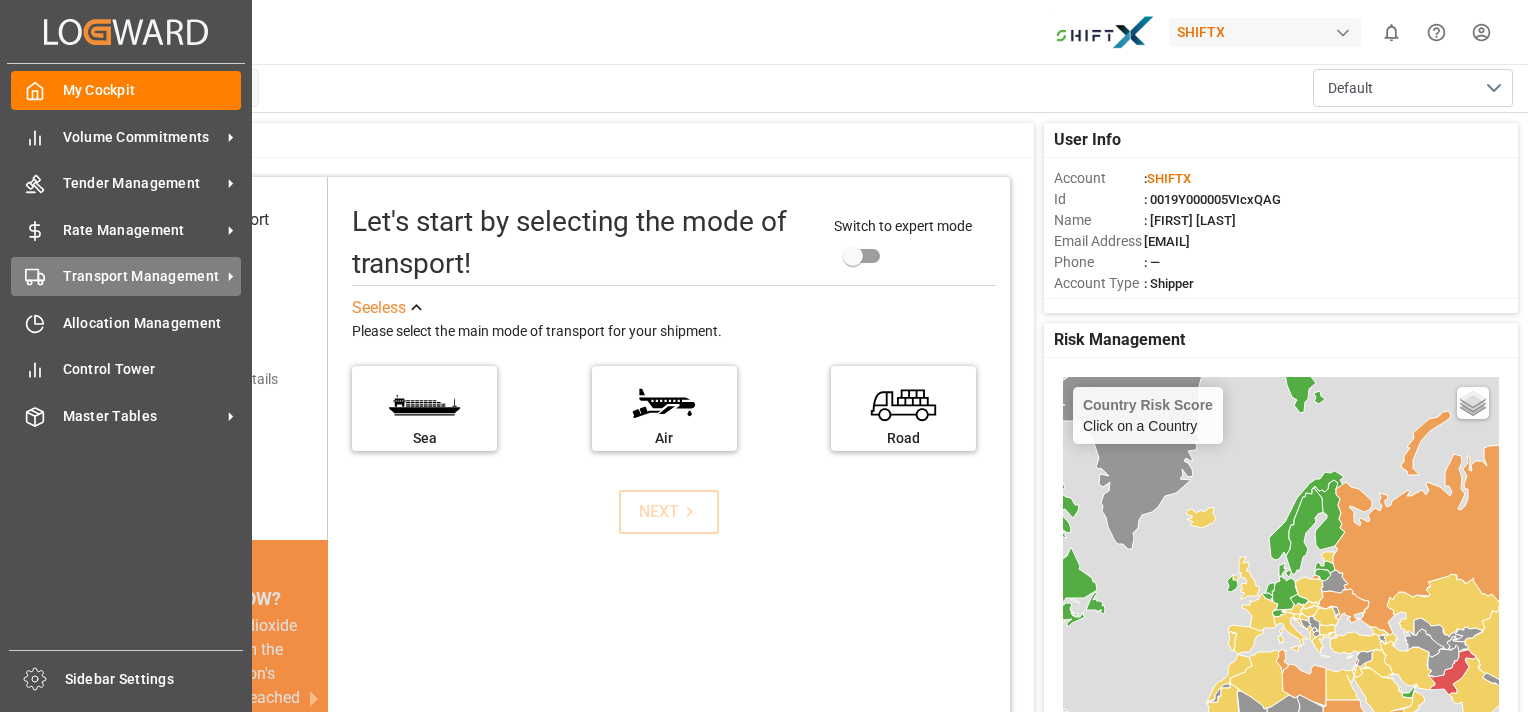click on "Transport Management" at bounding box center [142, 276] 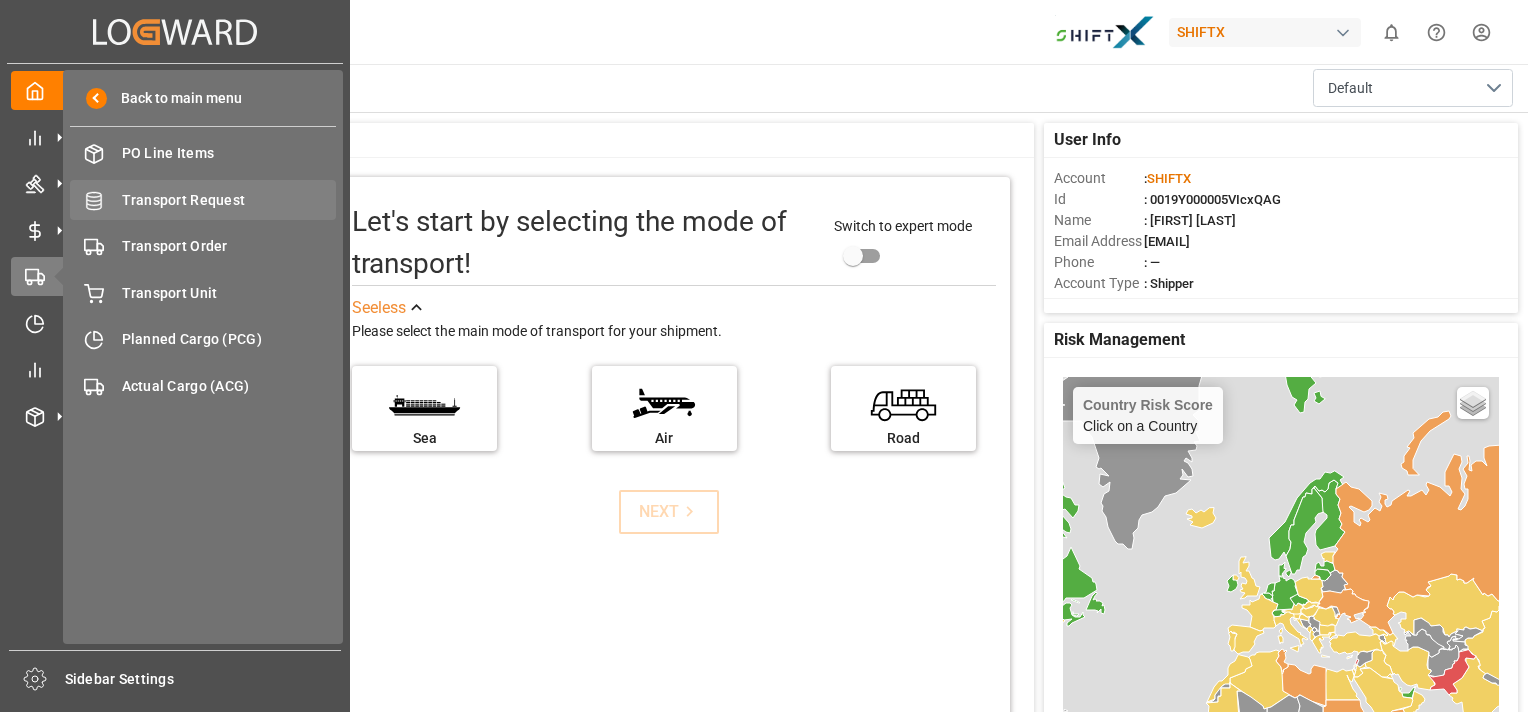 click on "Transport Request" at bounding box center [229, 200] 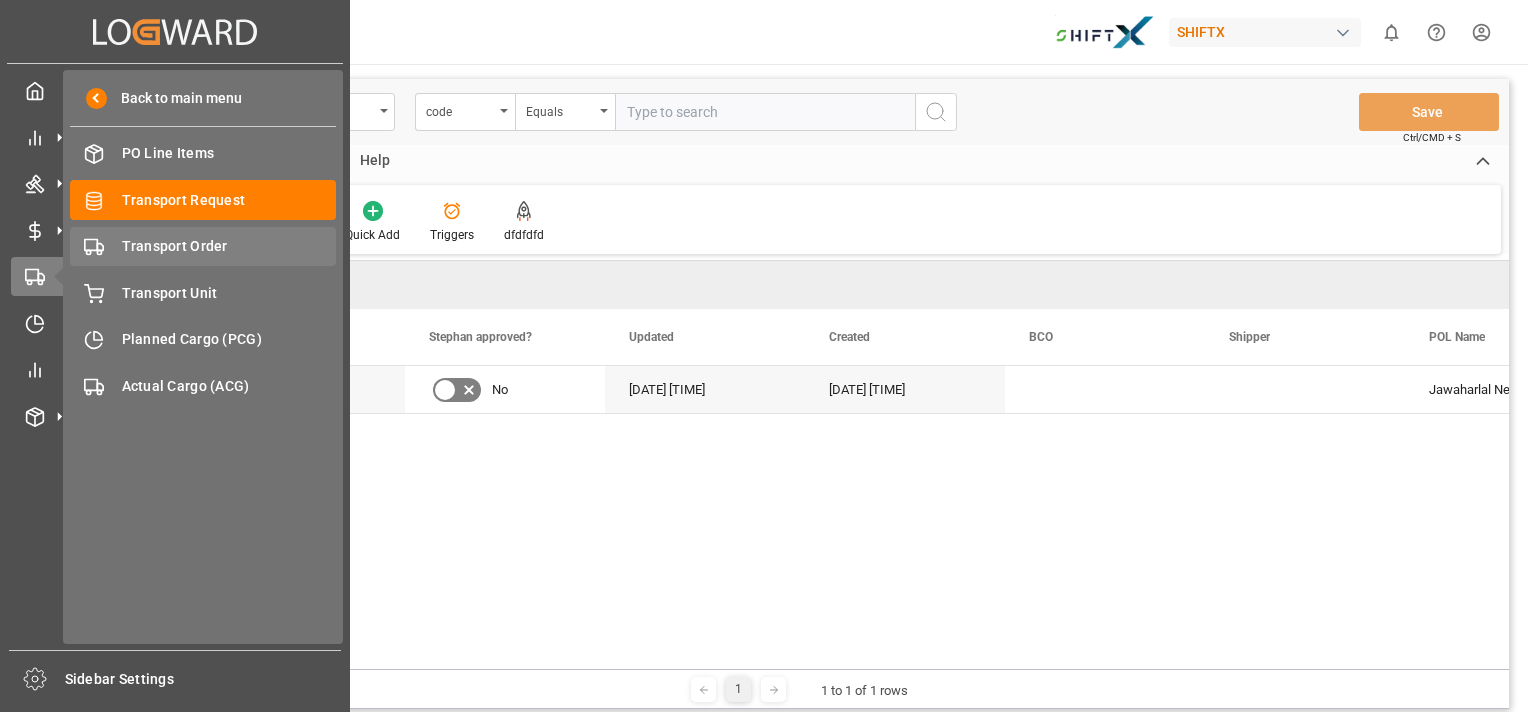 click on "Transport Order" at bounding box center (229, 246) 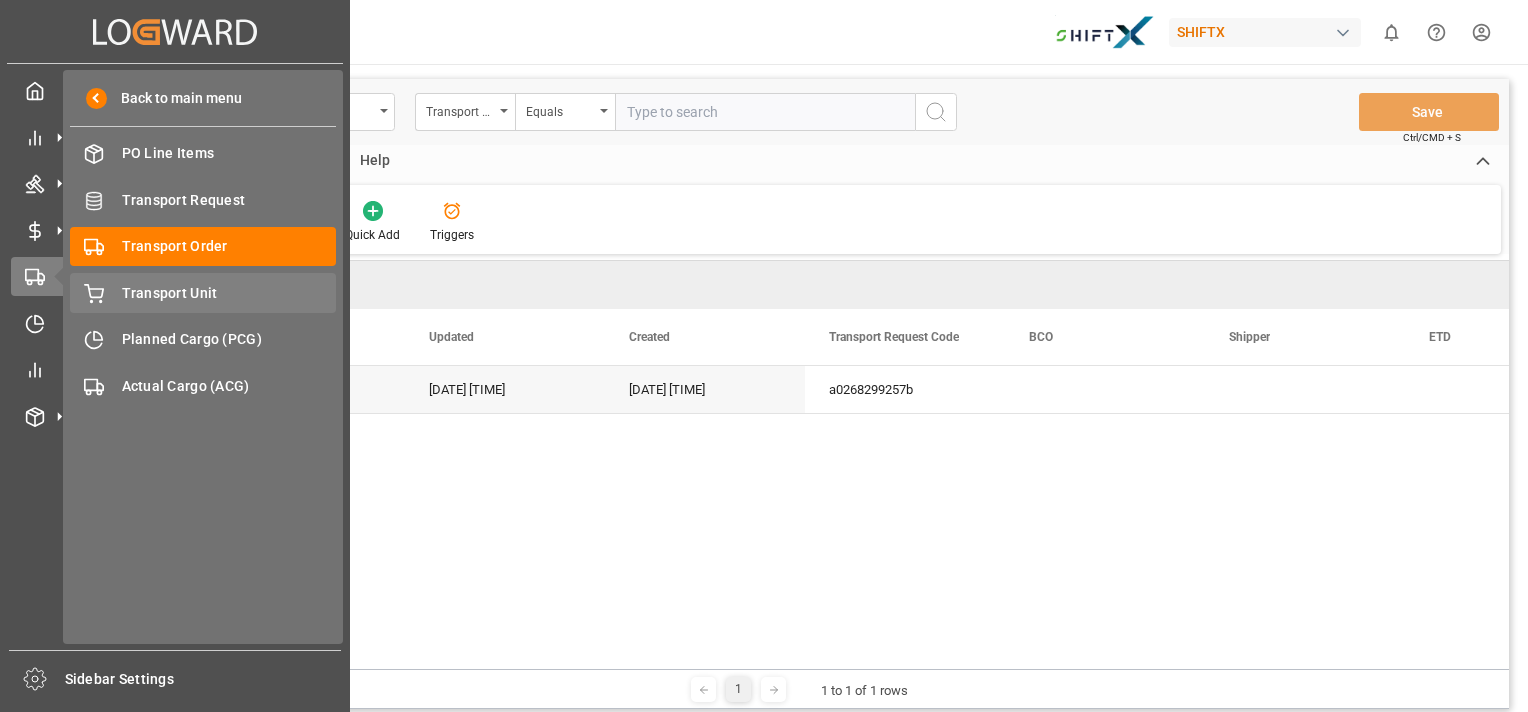 click on "Transport Unit" at bounding box center (229, 293) 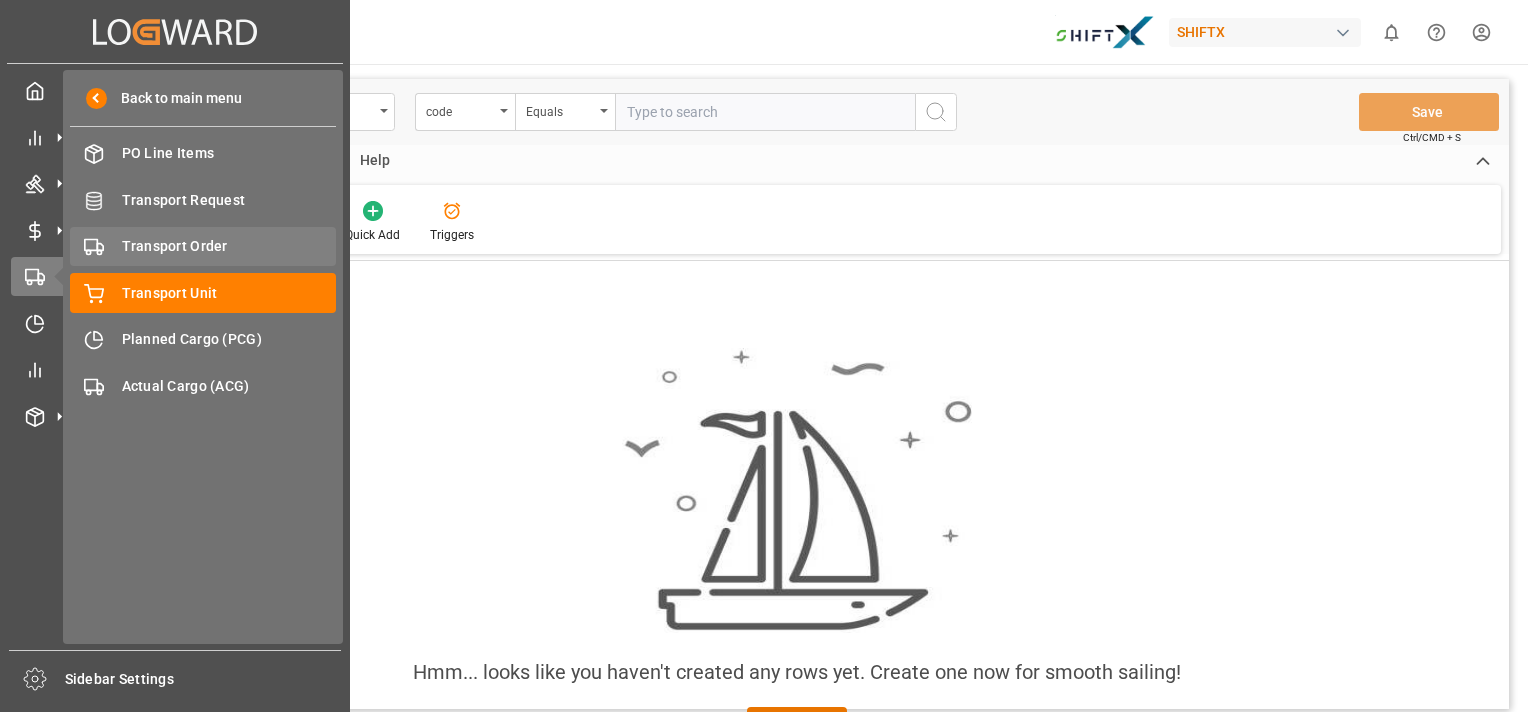 click on "Transport Order" at bounding box center (229, 246) 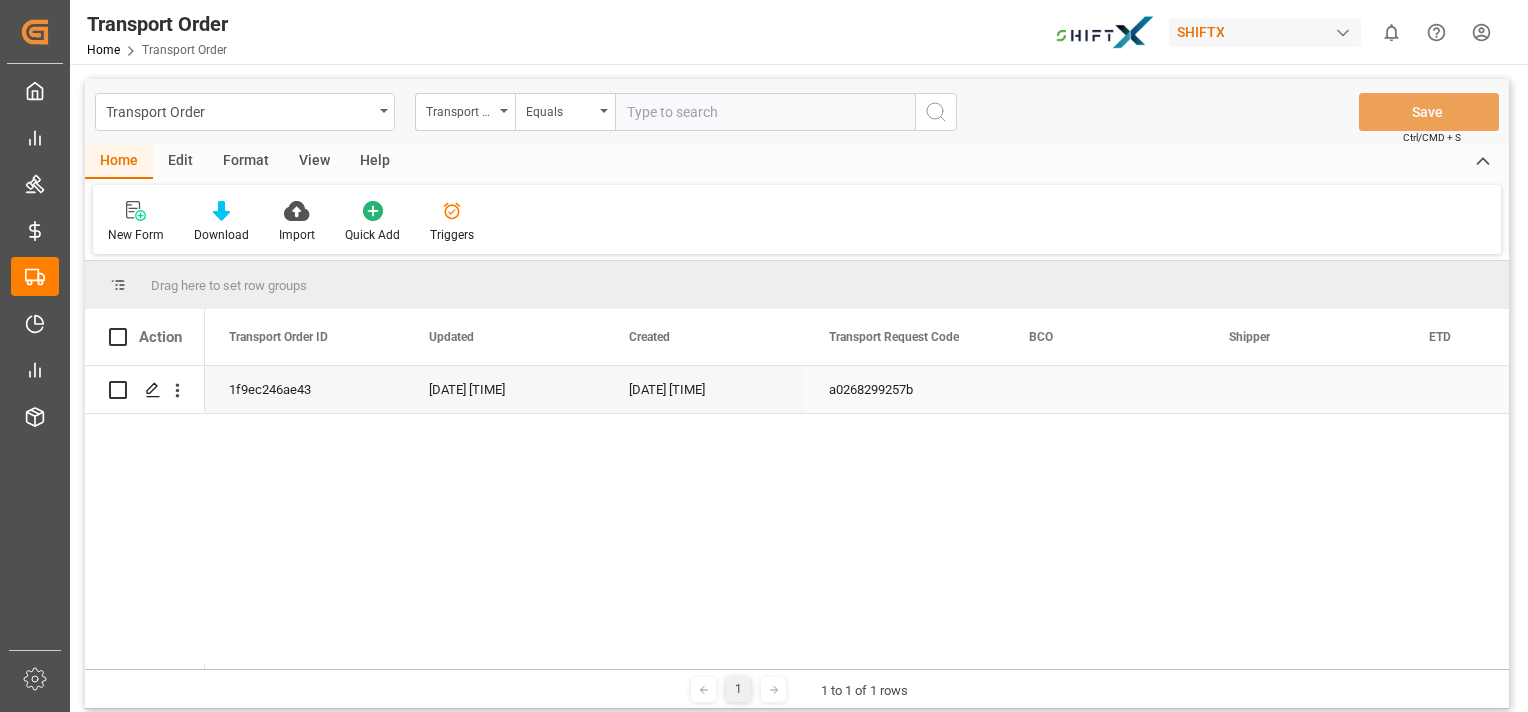 click on "1f9ec246ae43" at bounding box center [305, 389] 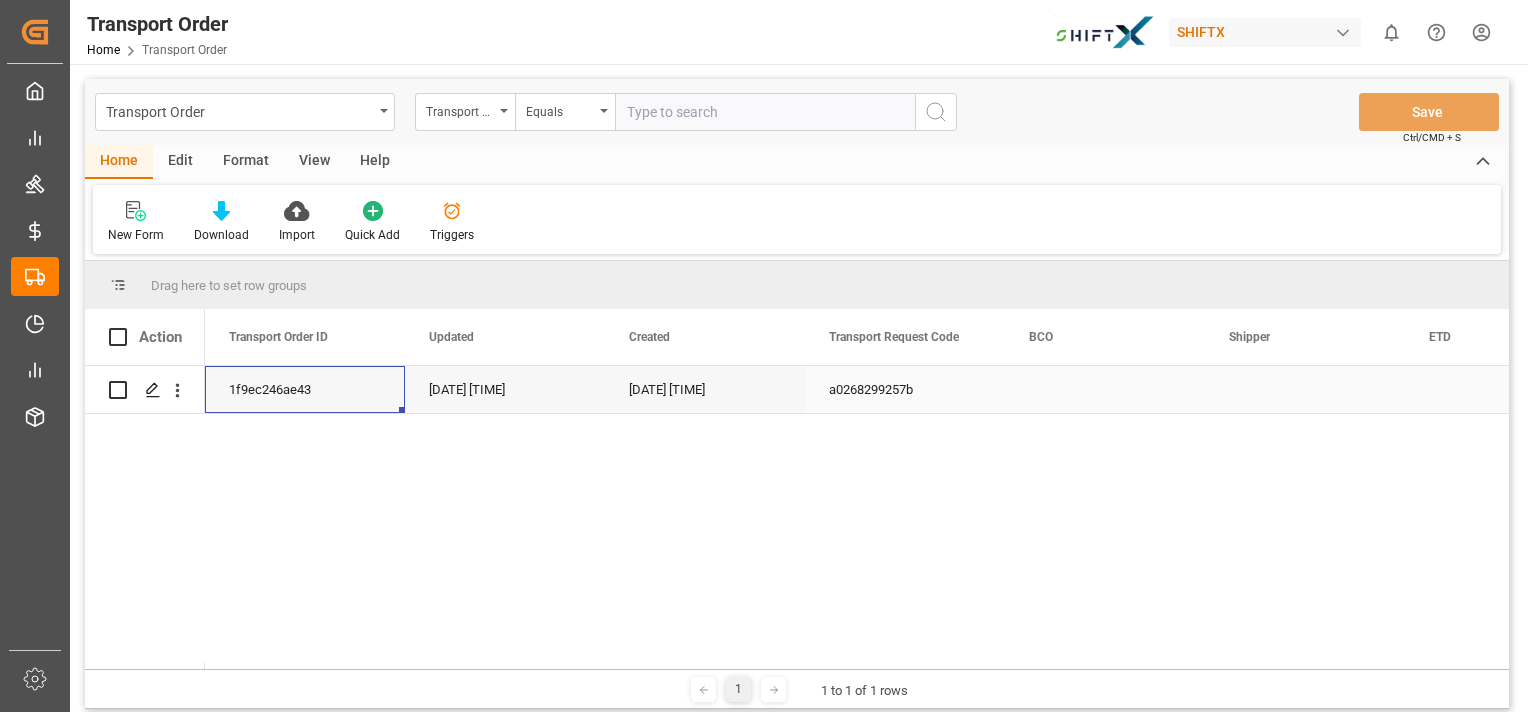 click on "[DATE] [TIME]" at bounding box center (505, 389) 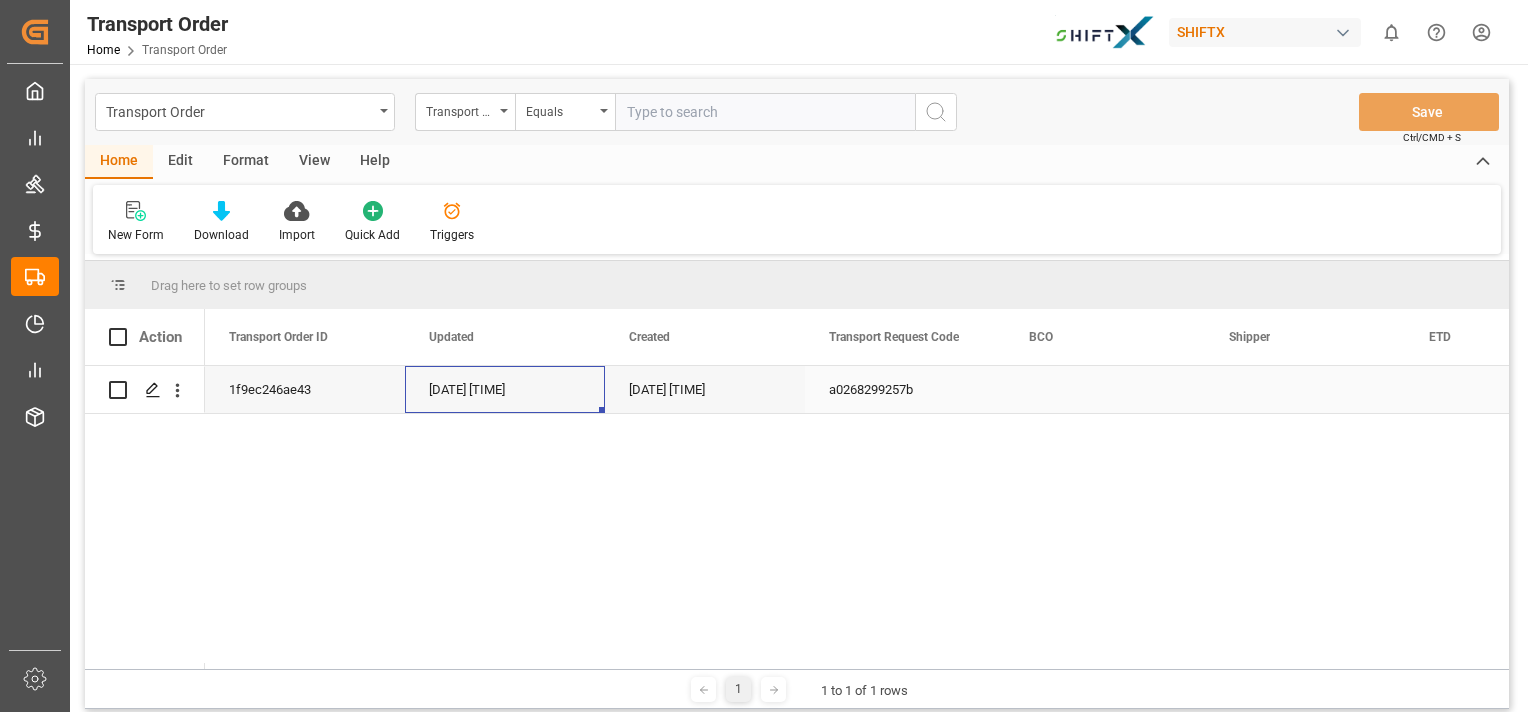 click at bounding box center (118, 390) 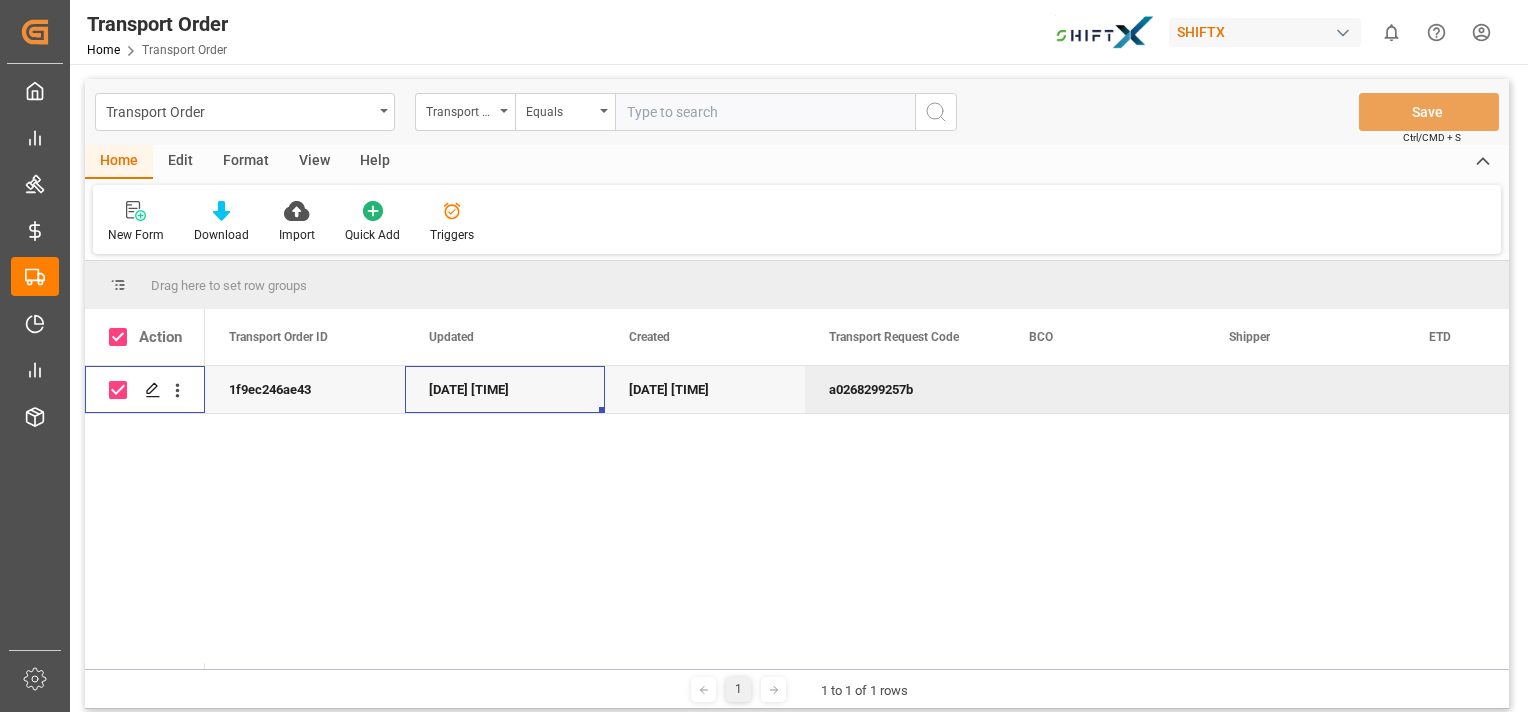 click on "1f9ec246ae43" at bounding box center [305, 389] 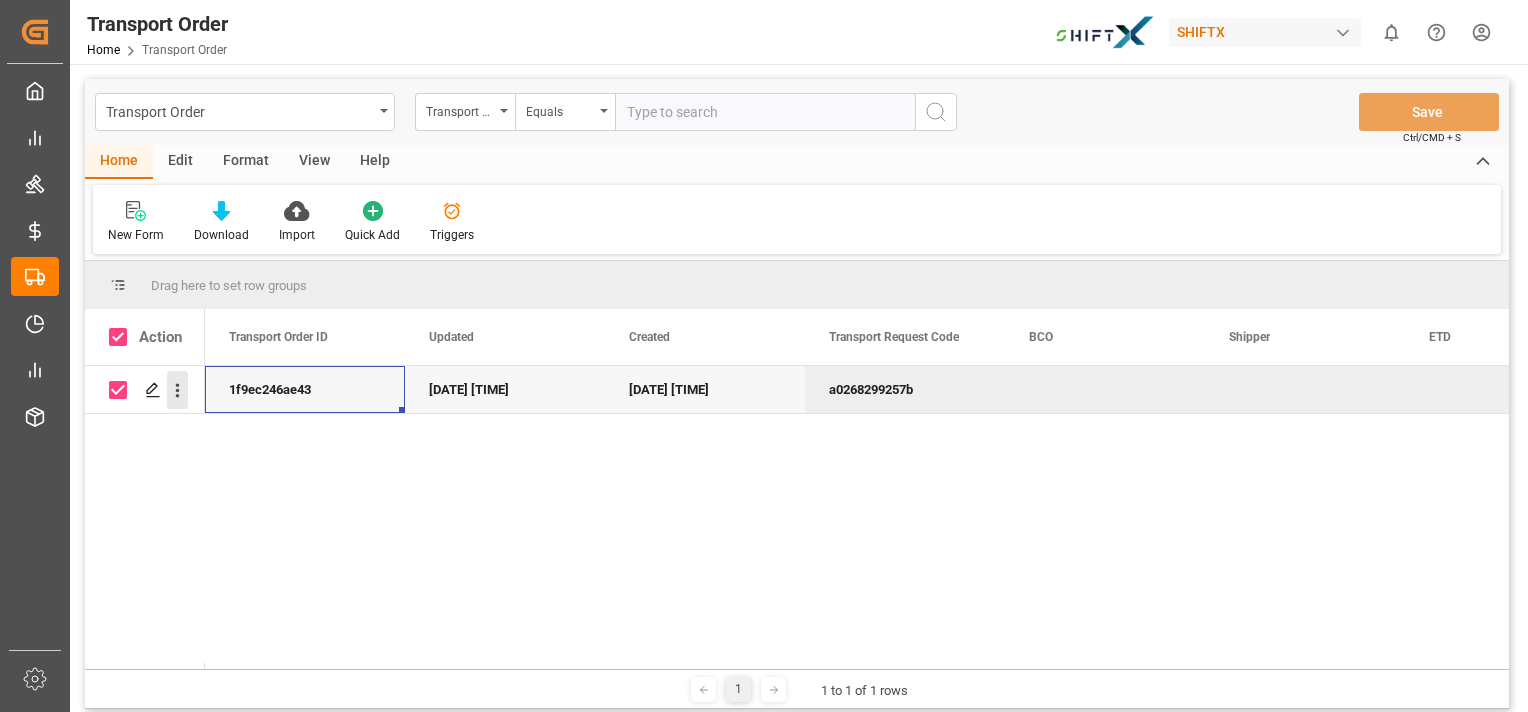 click 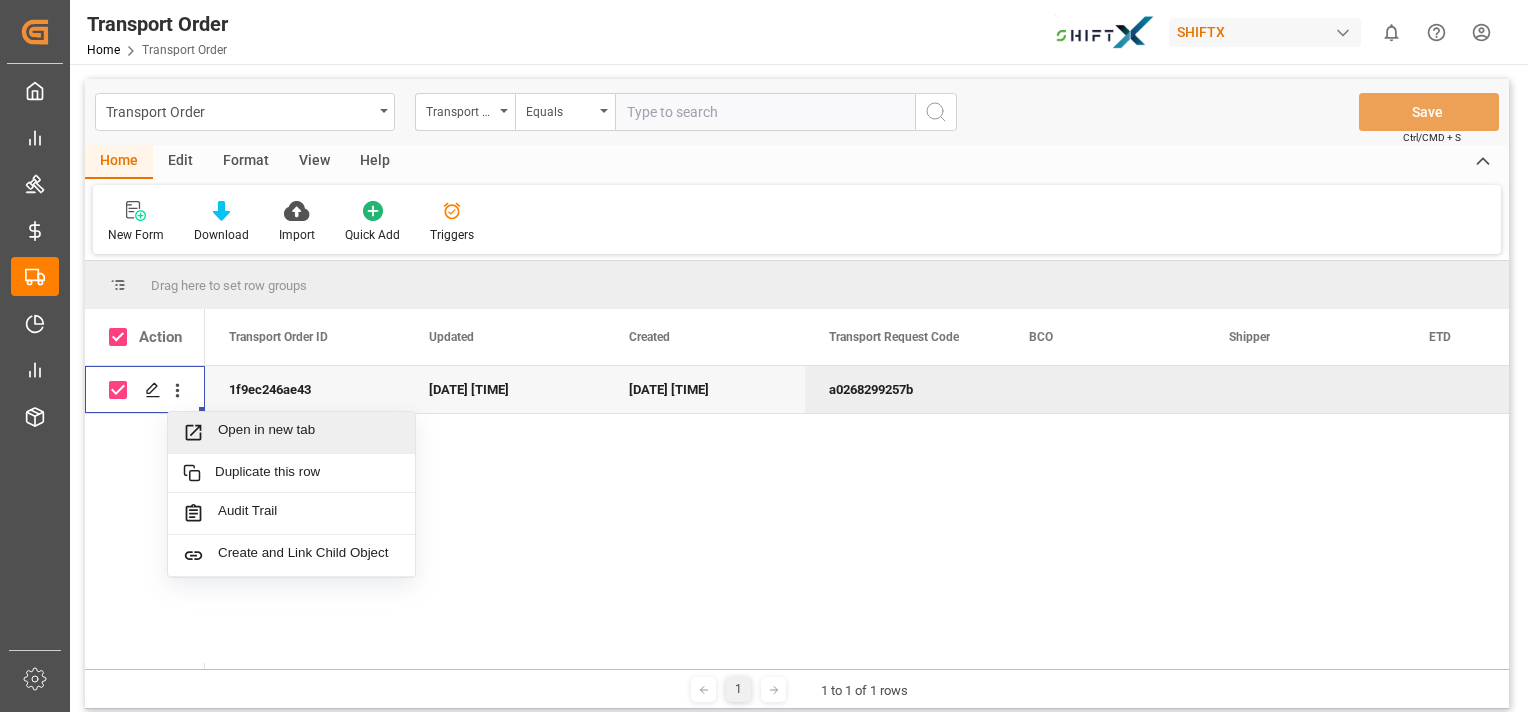 click on "Open in new tab" at bounding box center (309, 432) 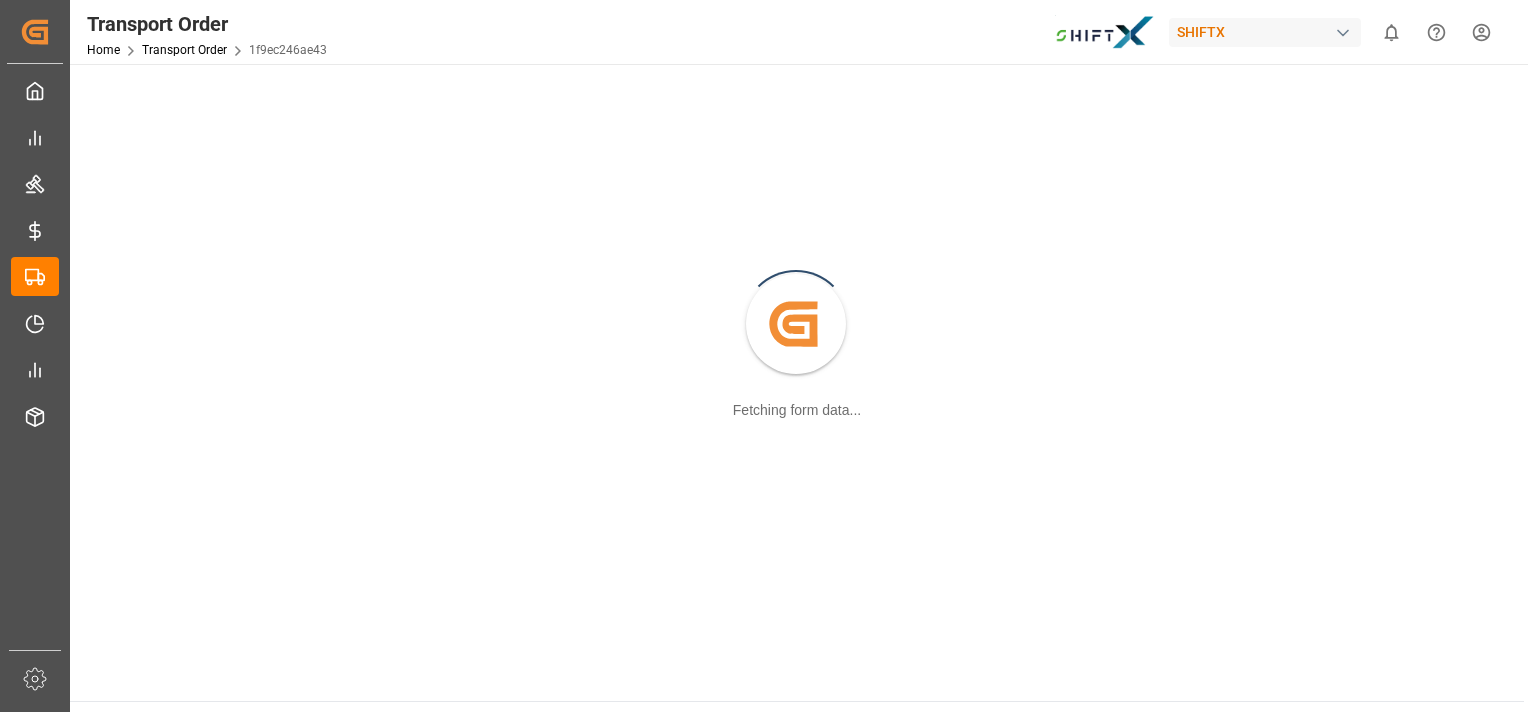scroll, scrollTop: 0, scrollLeft: 0, axis: both 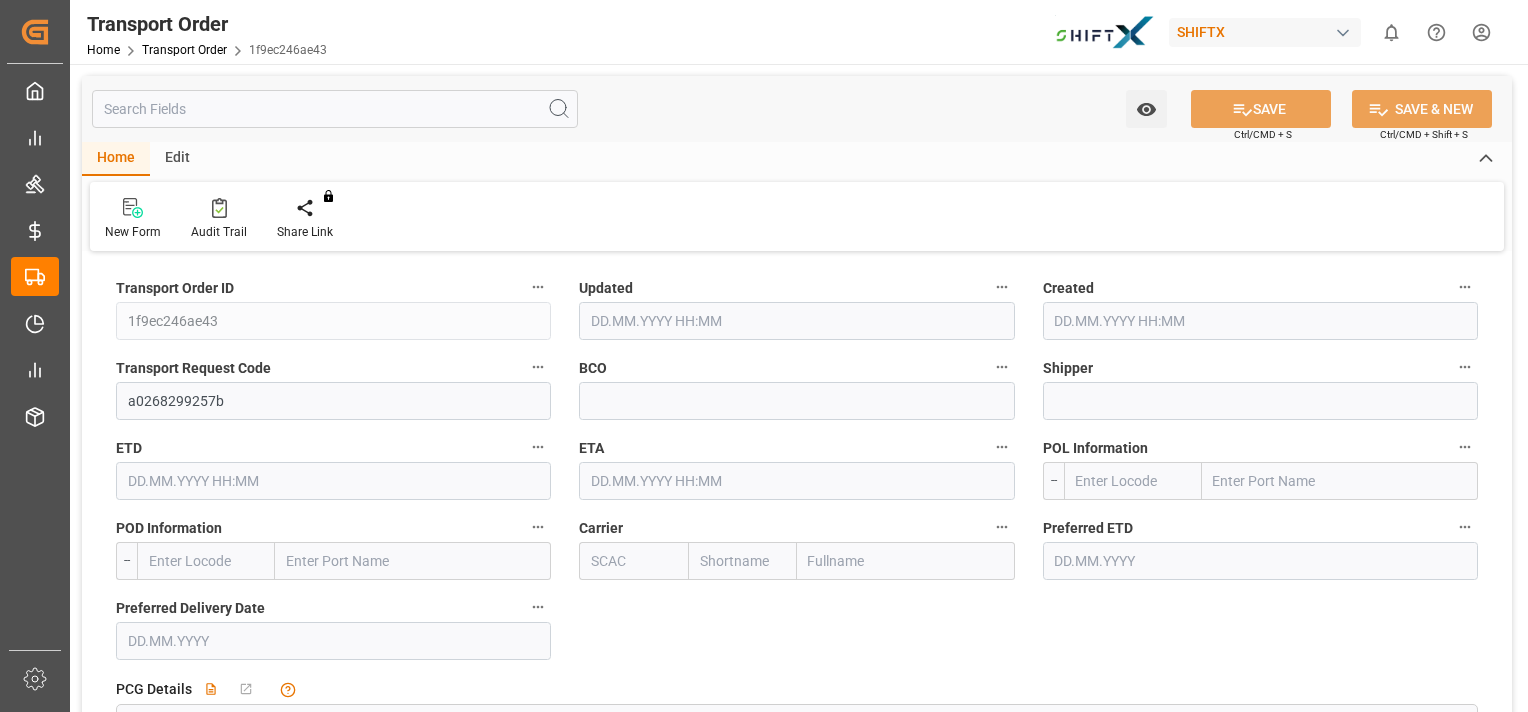 type on "[DATE] [TIME]" 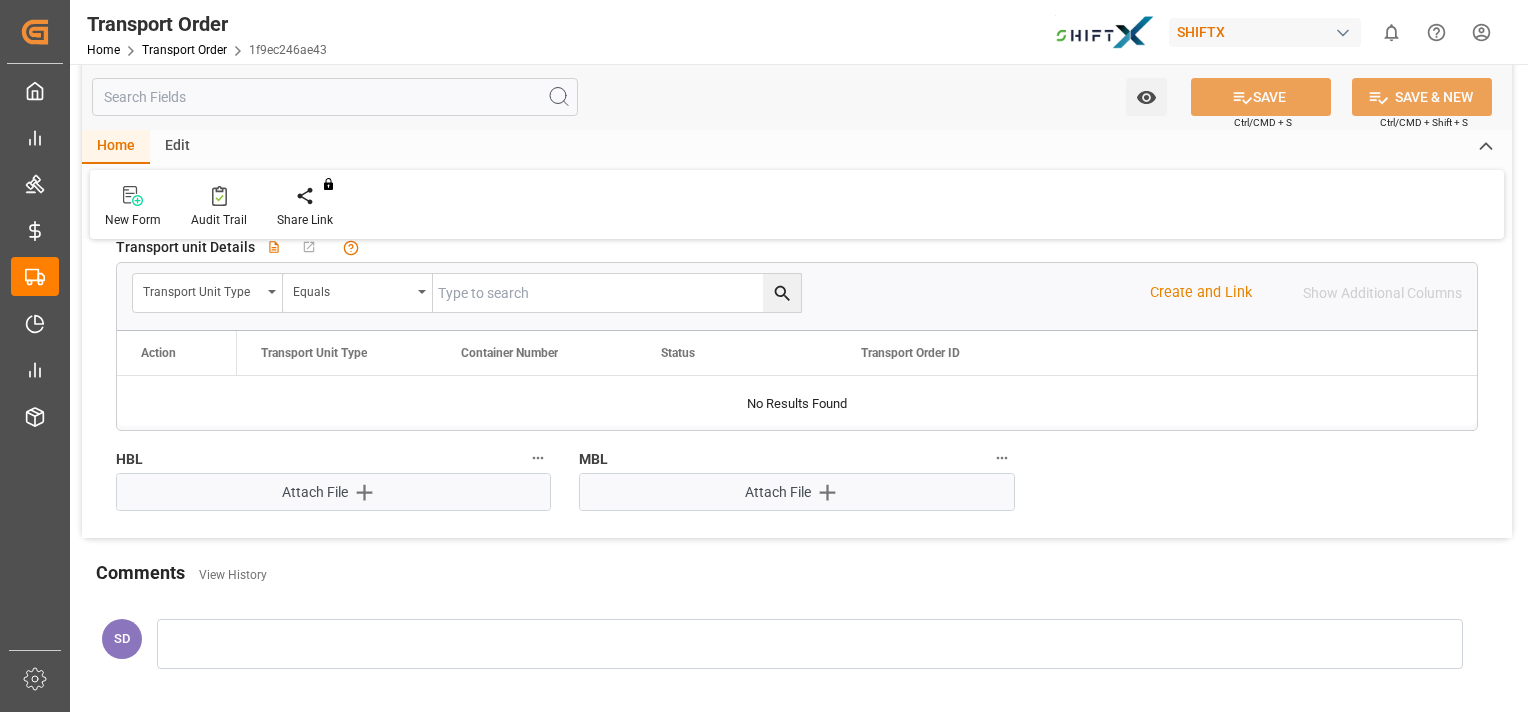 scroll, scrollTop: 593, scrollLeft: 0, axis: vertical 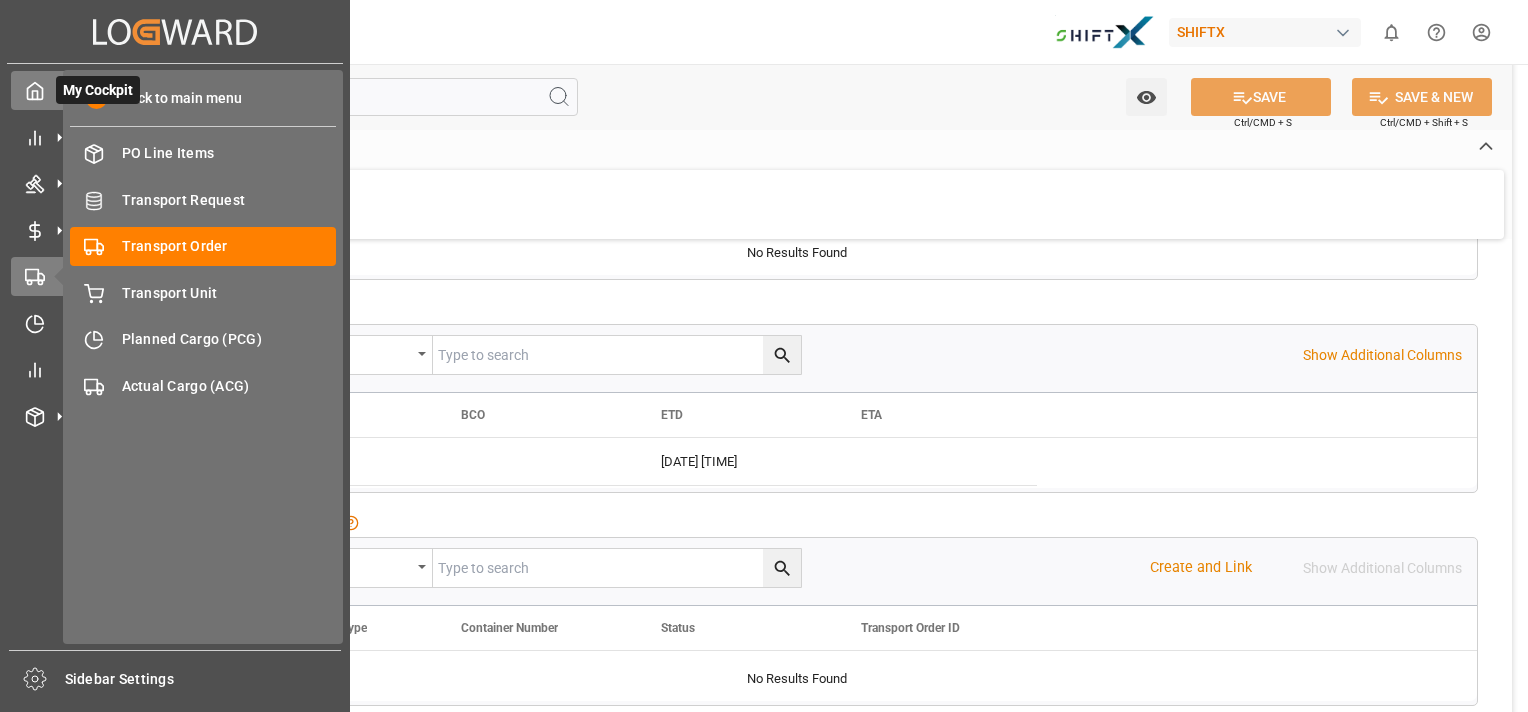 click 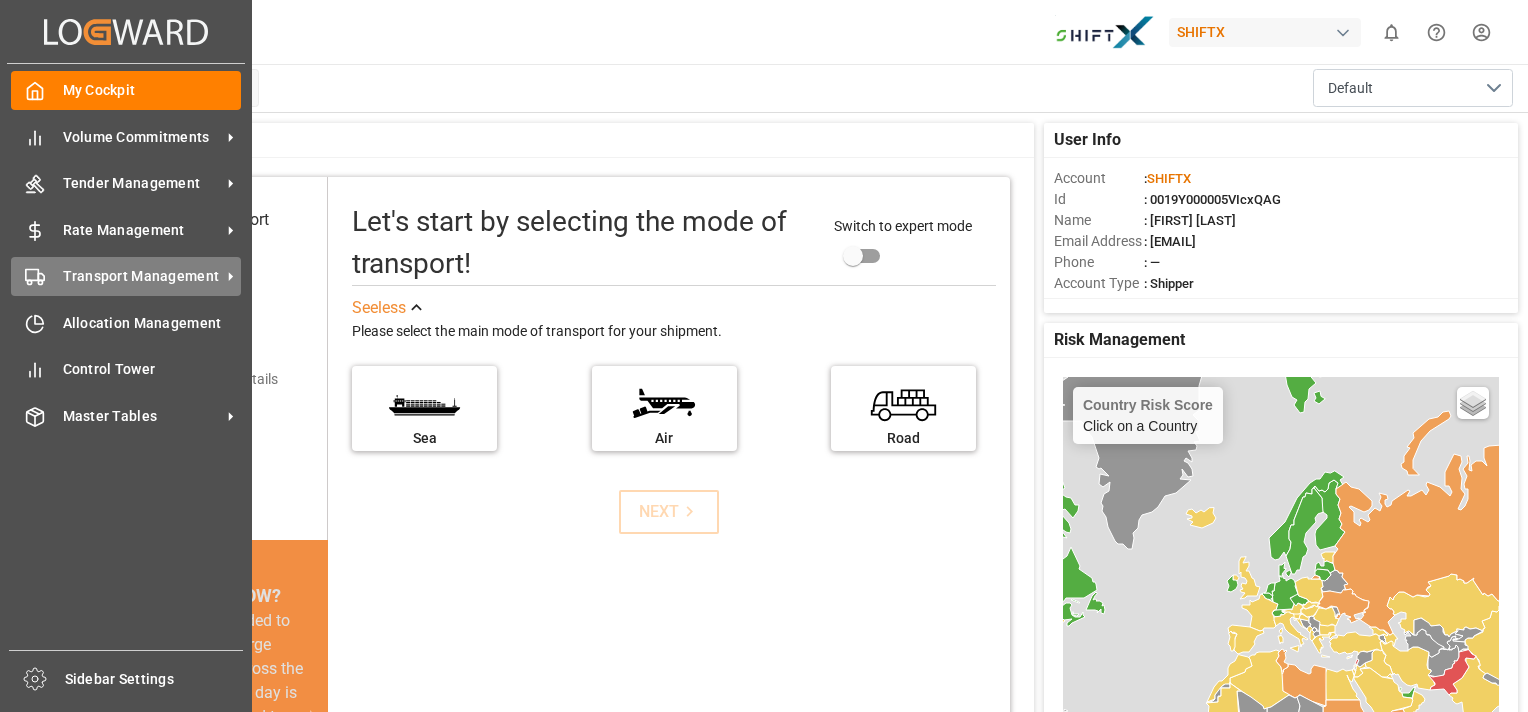 click 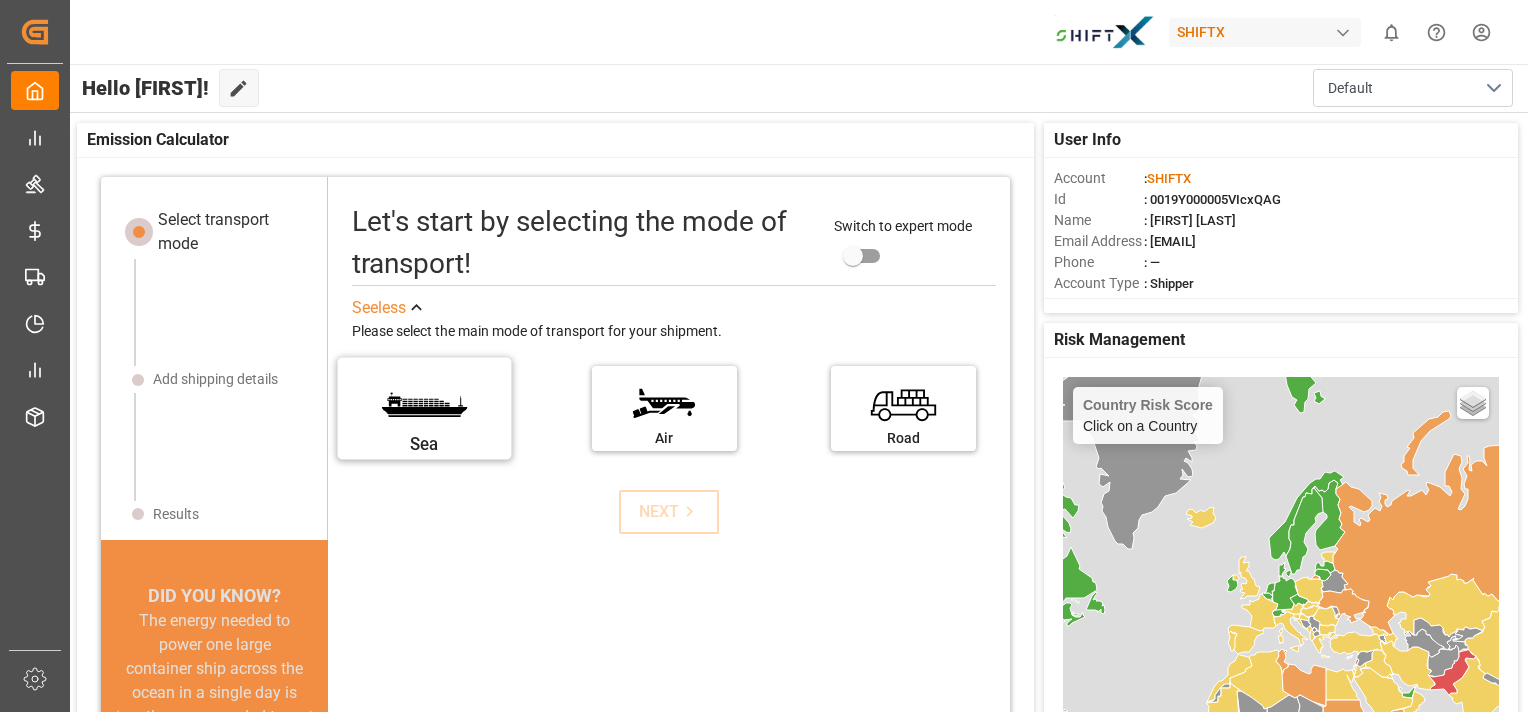 click on "Sea" at bounding box center [425, 402] 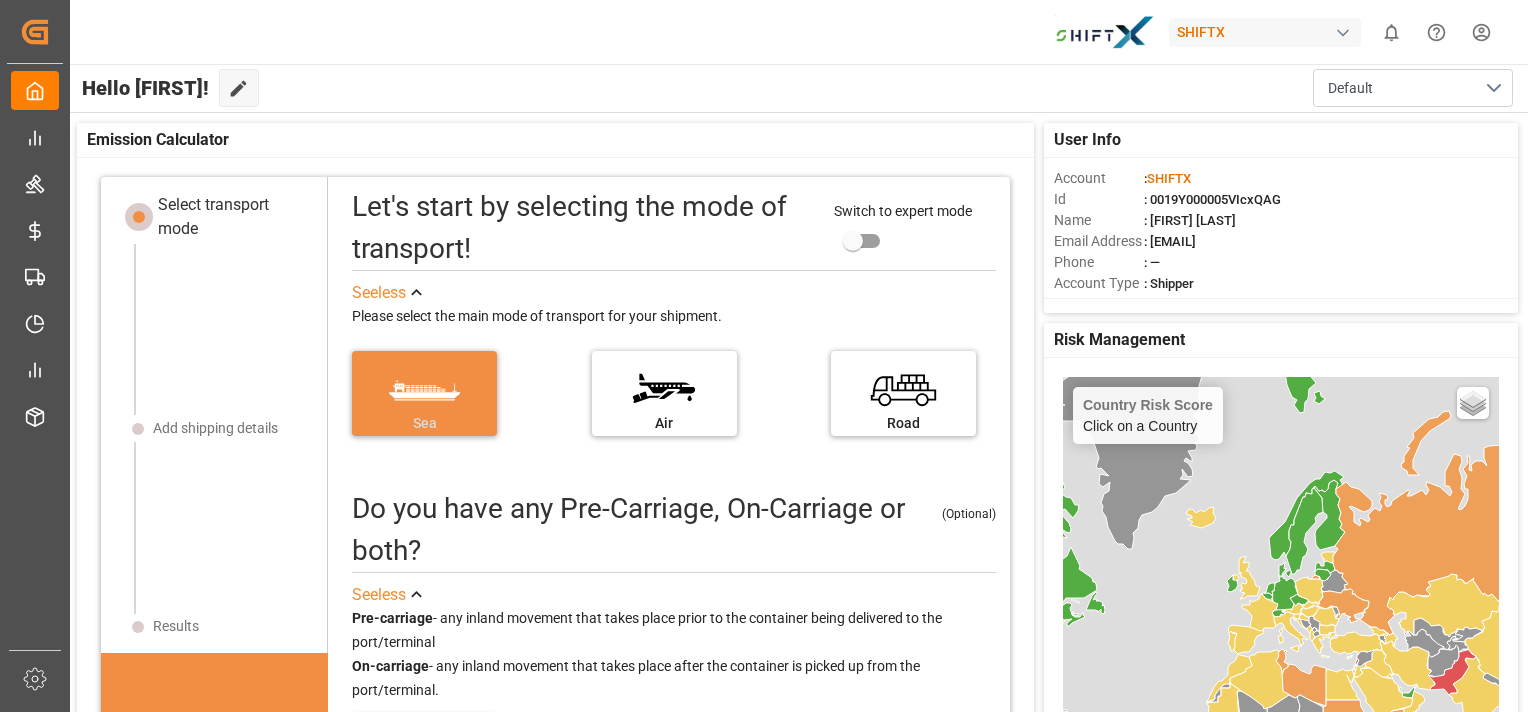 scroll, scrollTop: 20, scrollLeft: 0, axis: vertical 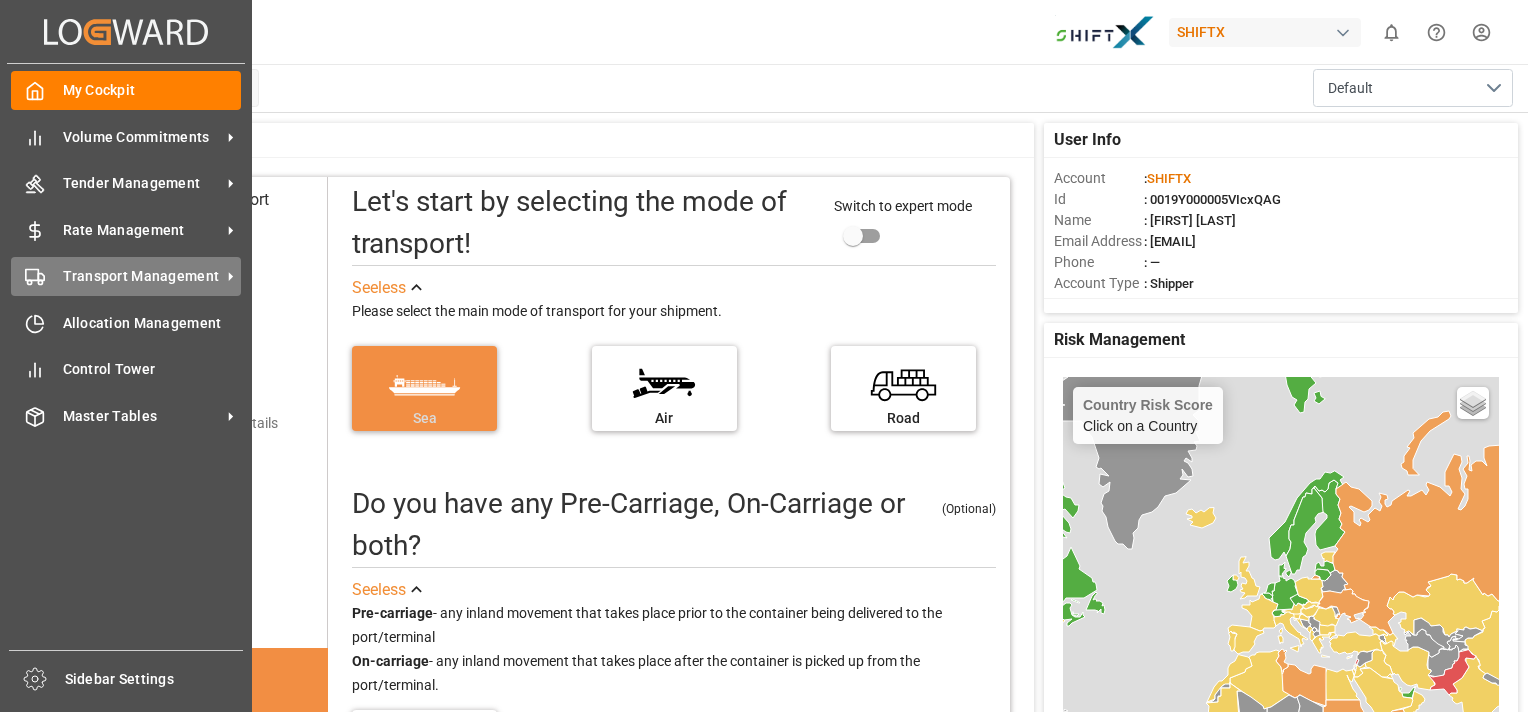 click on "Transport Management" at bounding box center [142, 276] 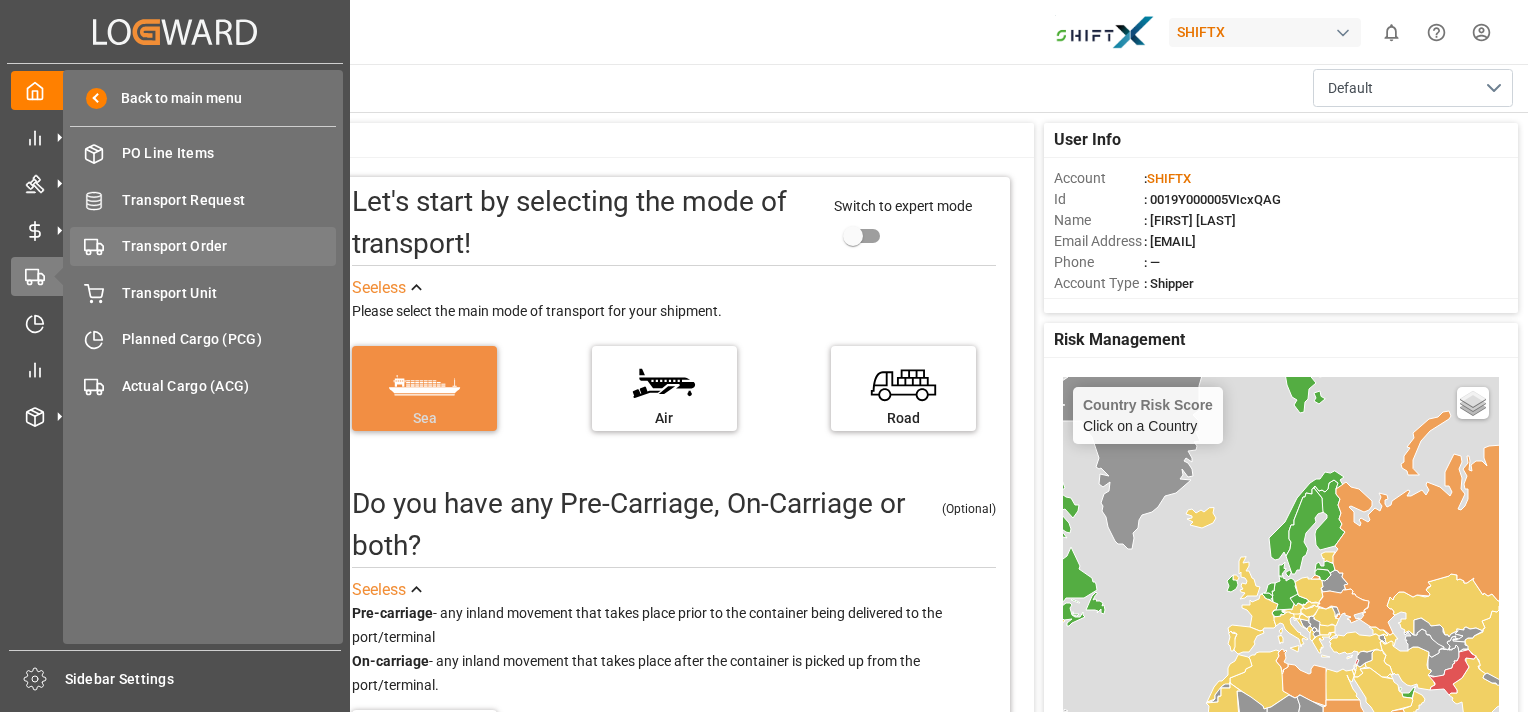 click on "Transport Order" at bounding box center (229, 246) 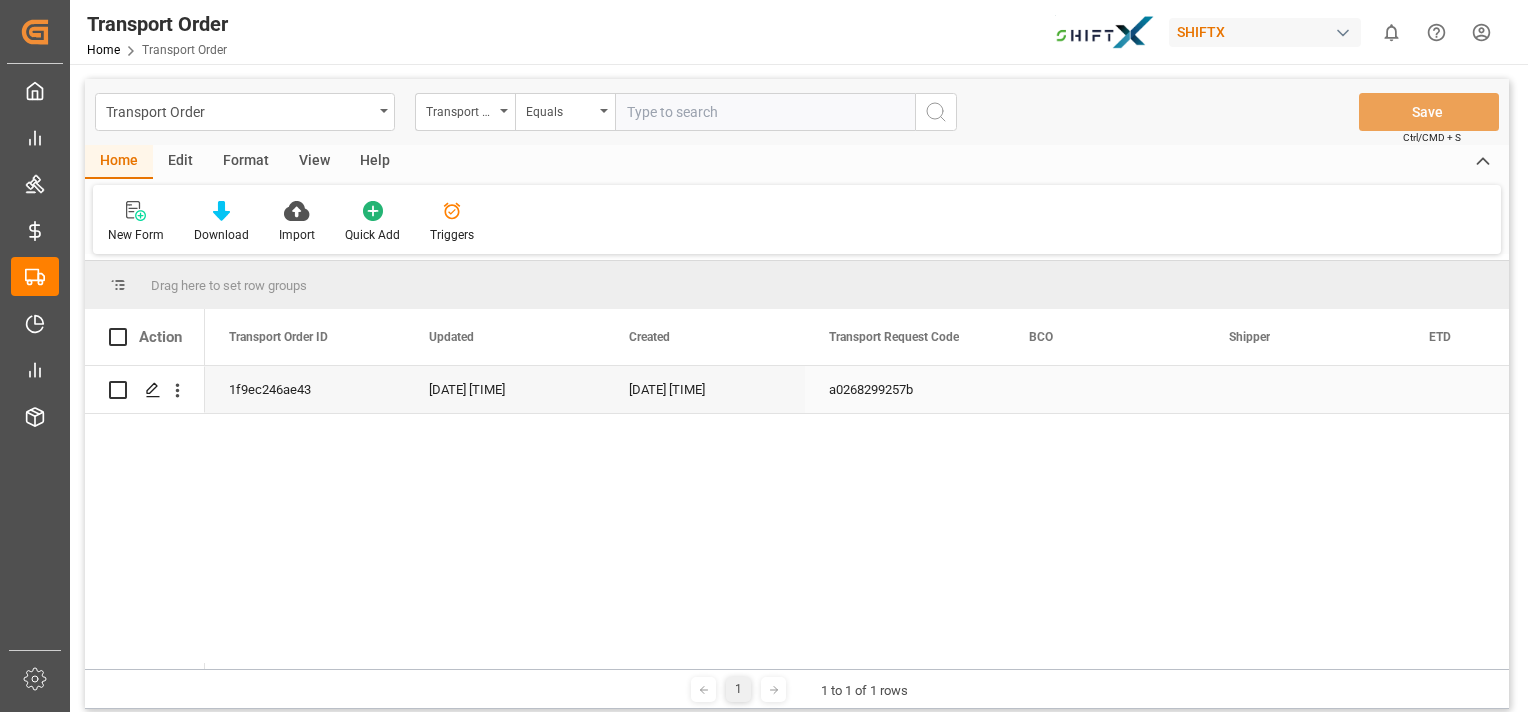 click at bounding box center [118, 390] 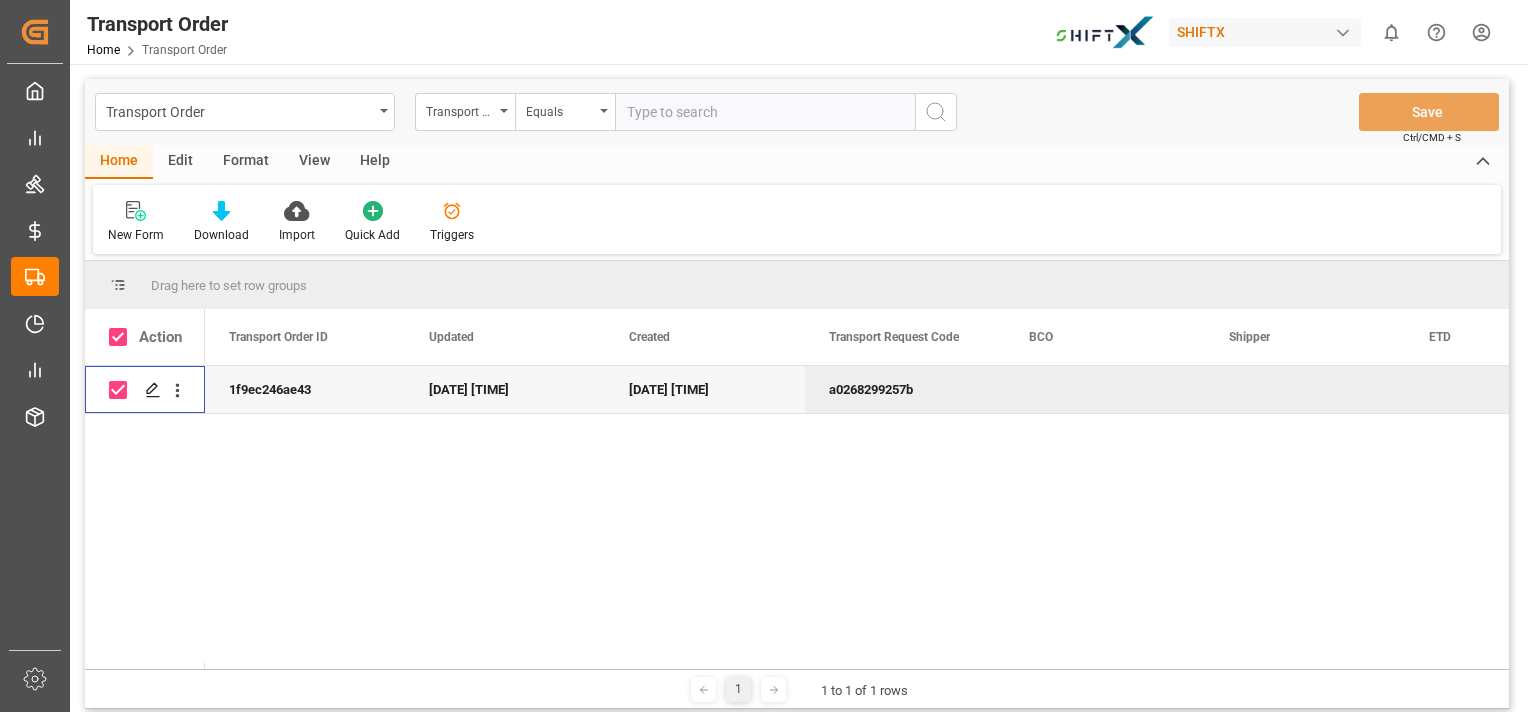 click on "1f9ec246ae43" at bounding box center (305, 389) 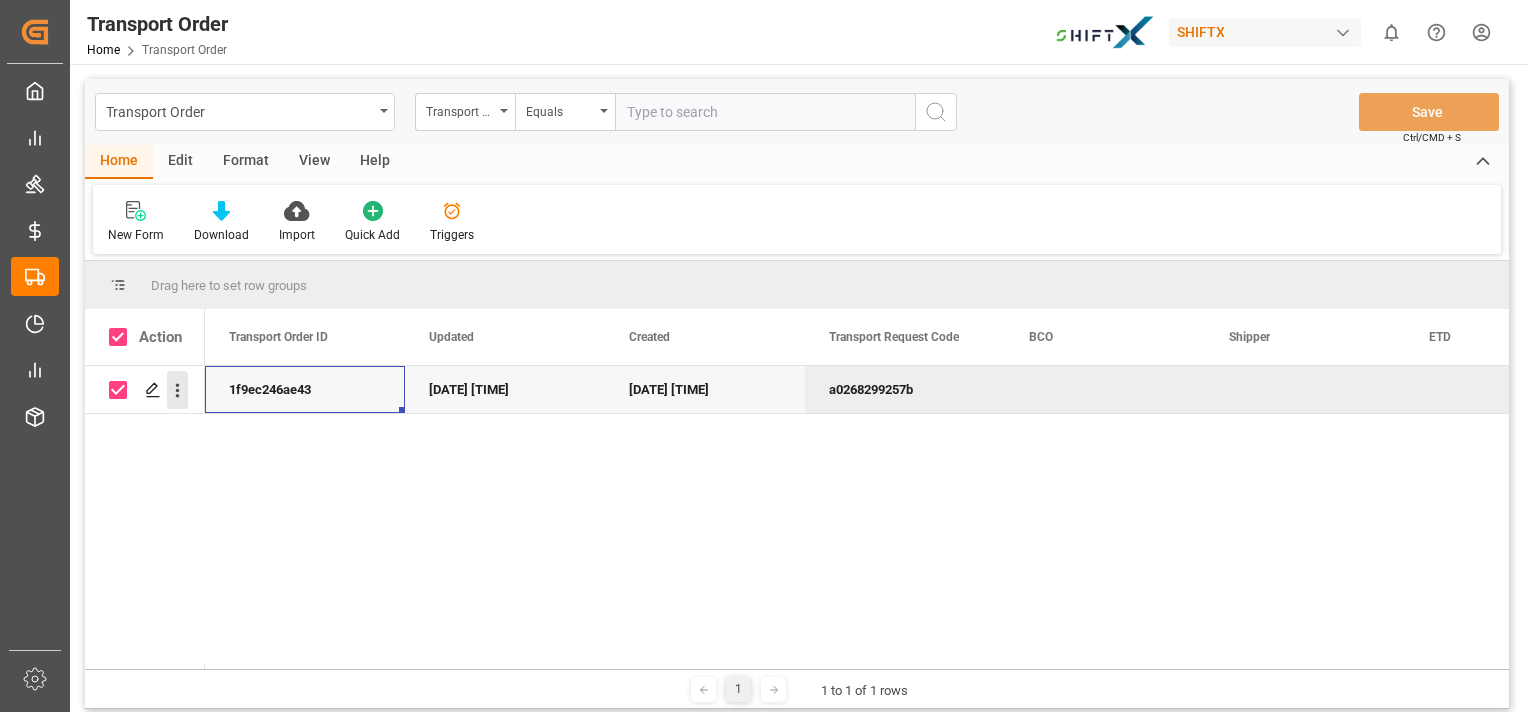 click 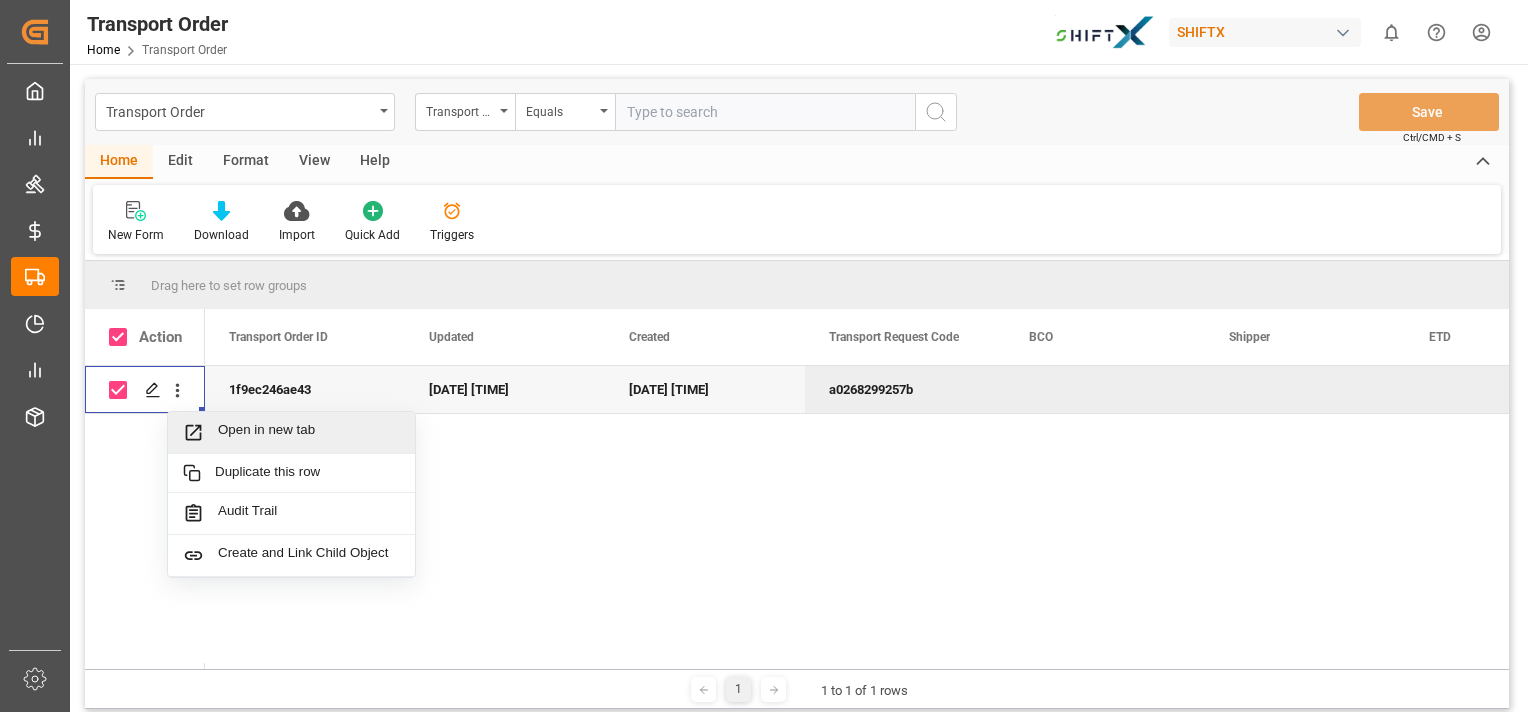 click on "Open in new tab" at bounding box center (309, 432) 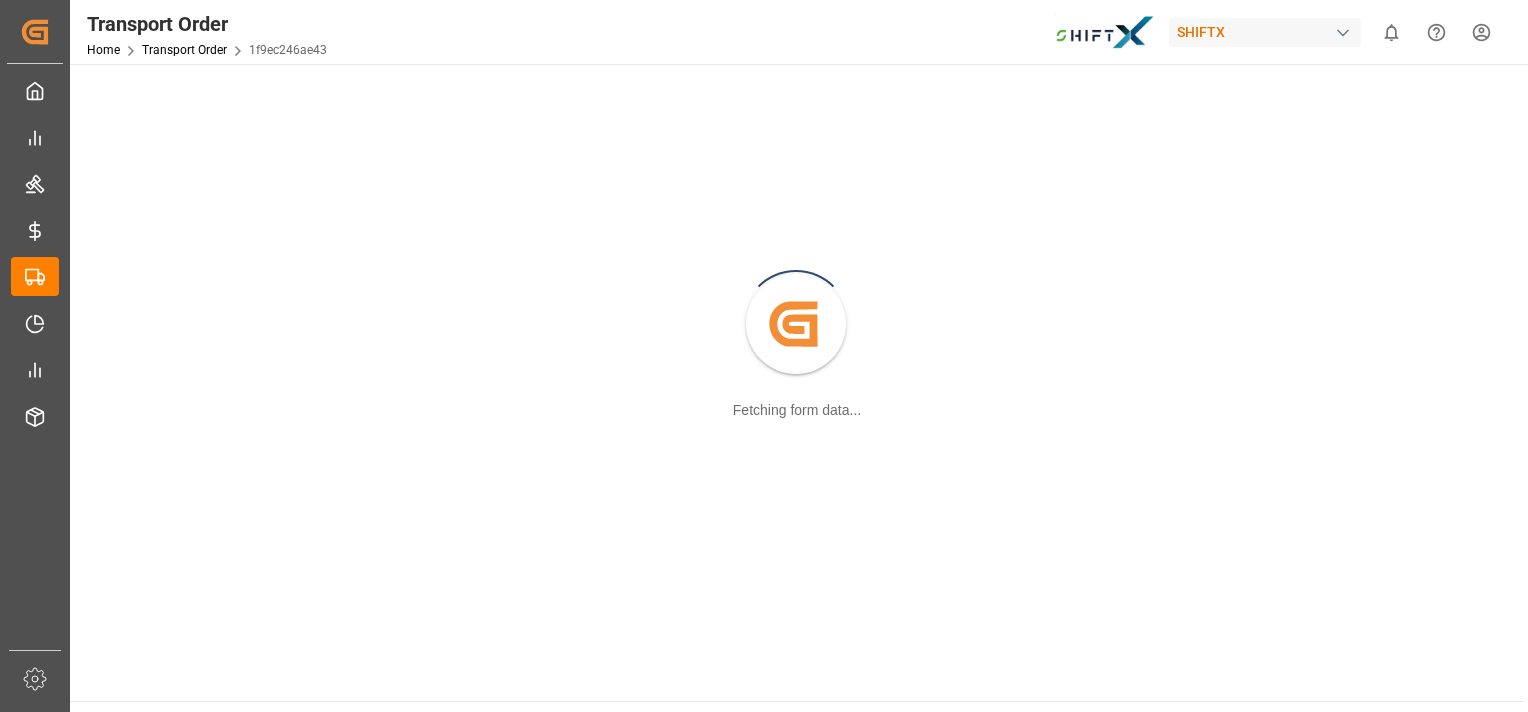 scroll, scrollTop: 0, scrollLeft: 0, axis: both 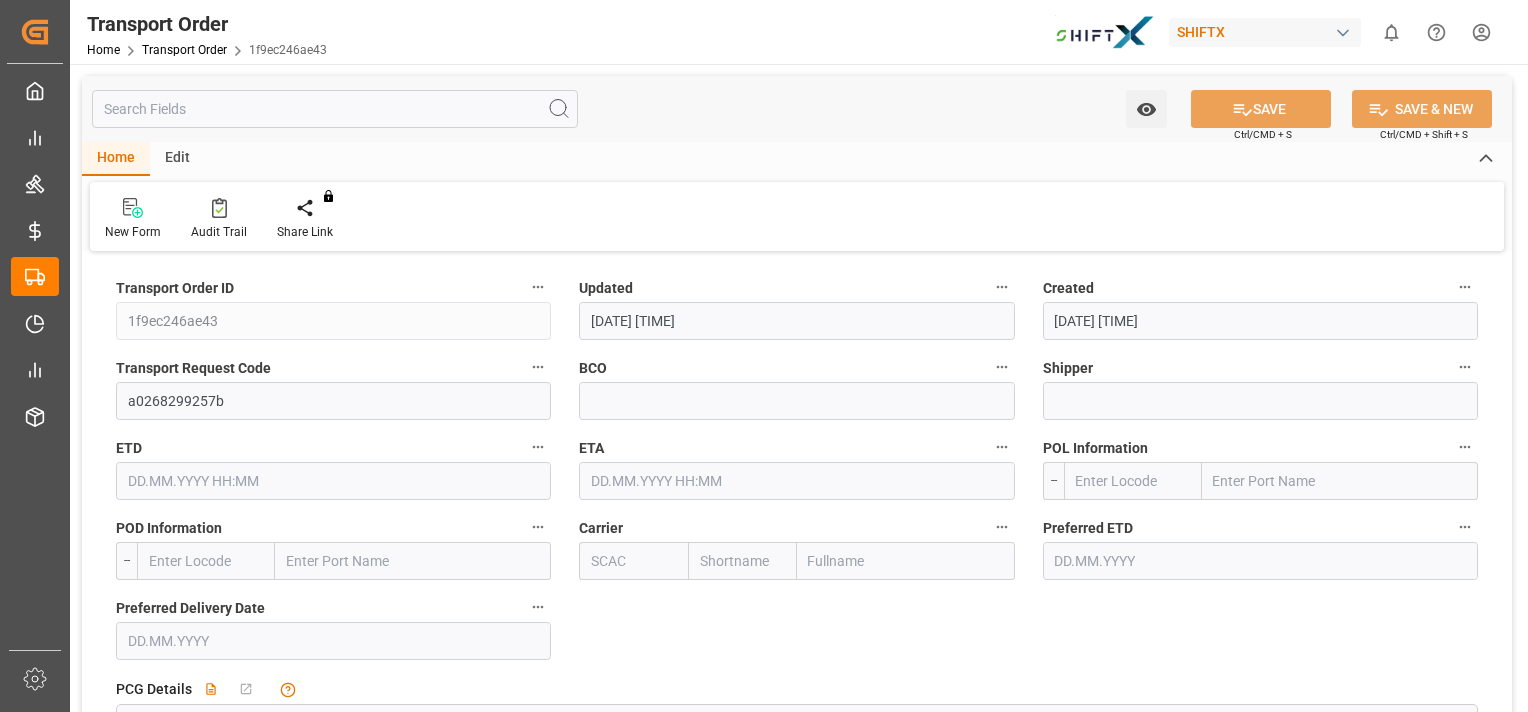 type on "[DATE] [TIME]" 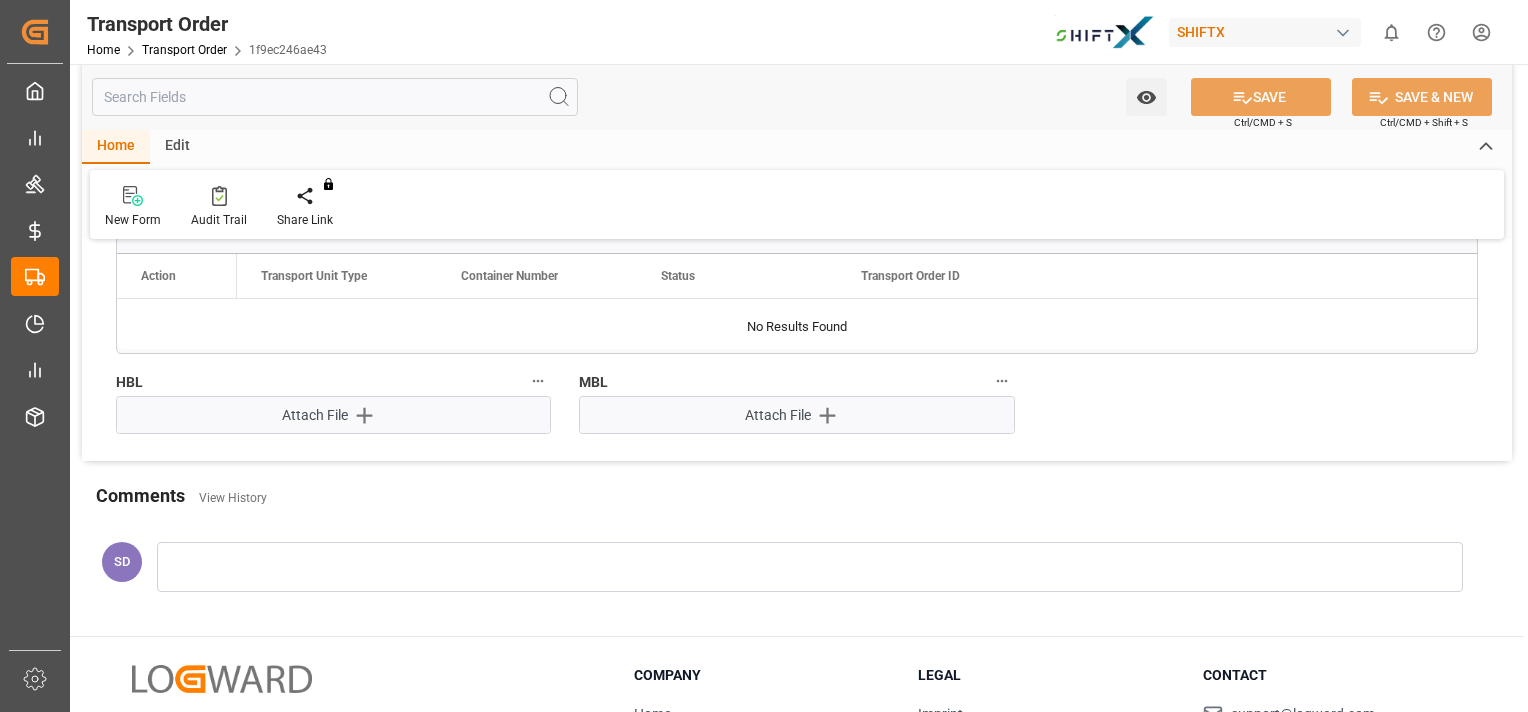 scroll, scrollTop: 1093, scrollLeft: 0, axis: vertical 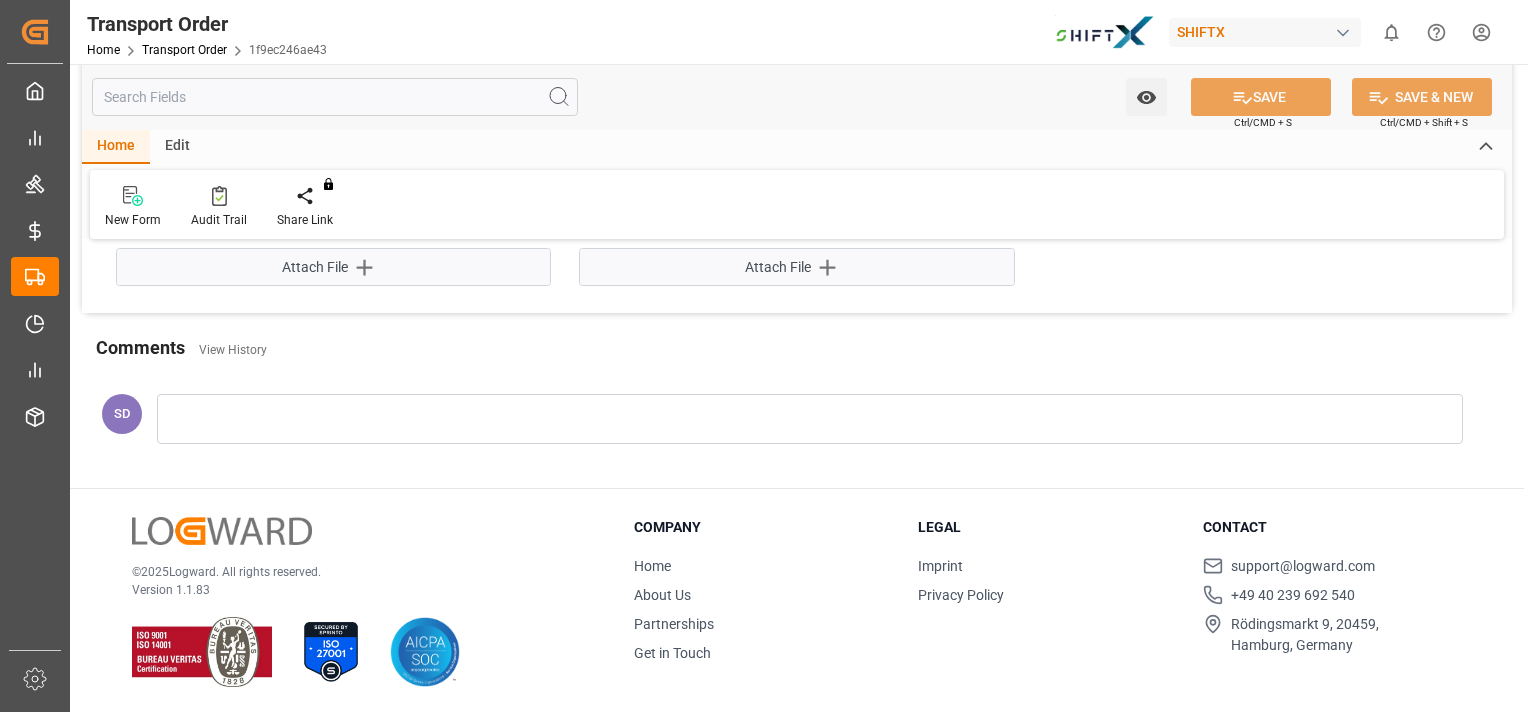 click at bounding box center (810, 419) 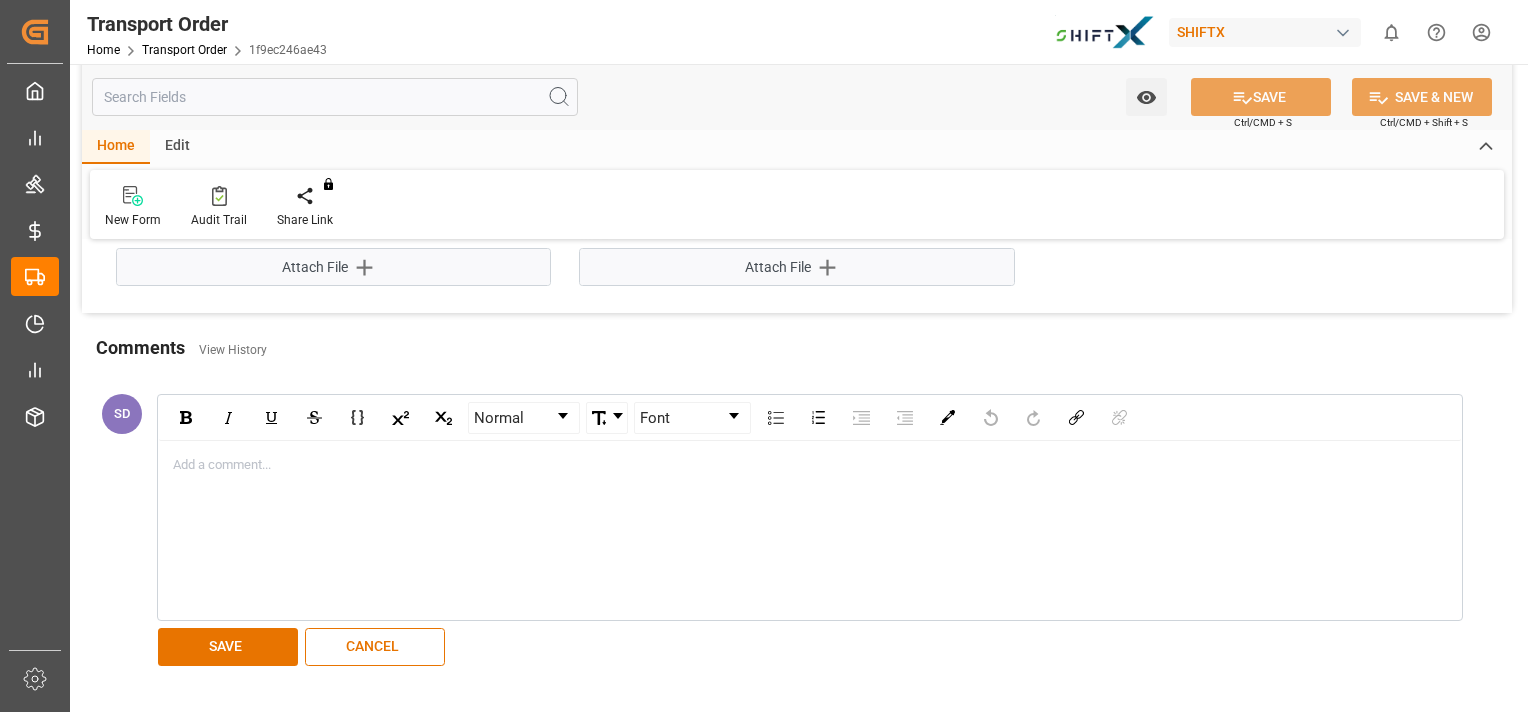 click on "SD Normal Font Add a comment... SAVE CANCEL" at bounding box center [784, 531] 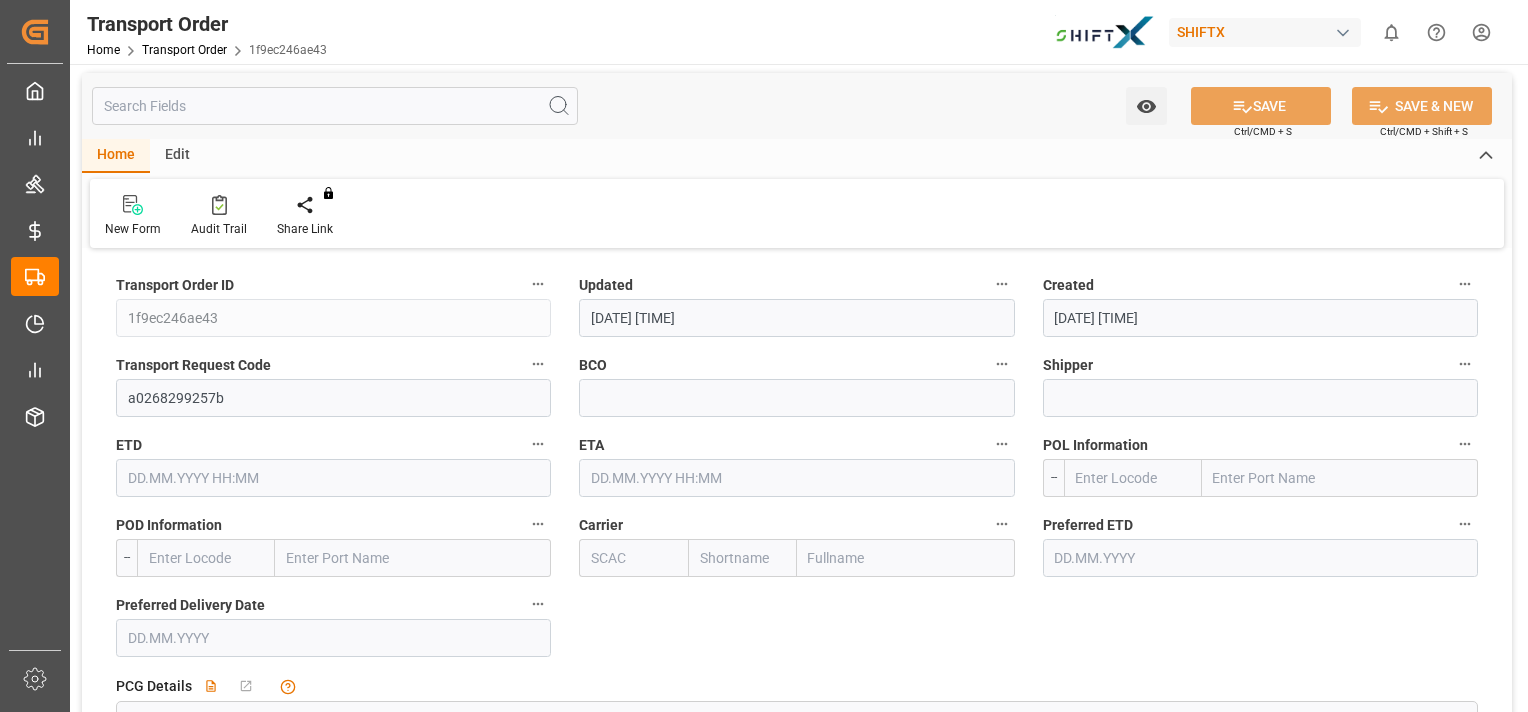 scroll, scrollTop: 0, scrollLeft: 0, axis: both 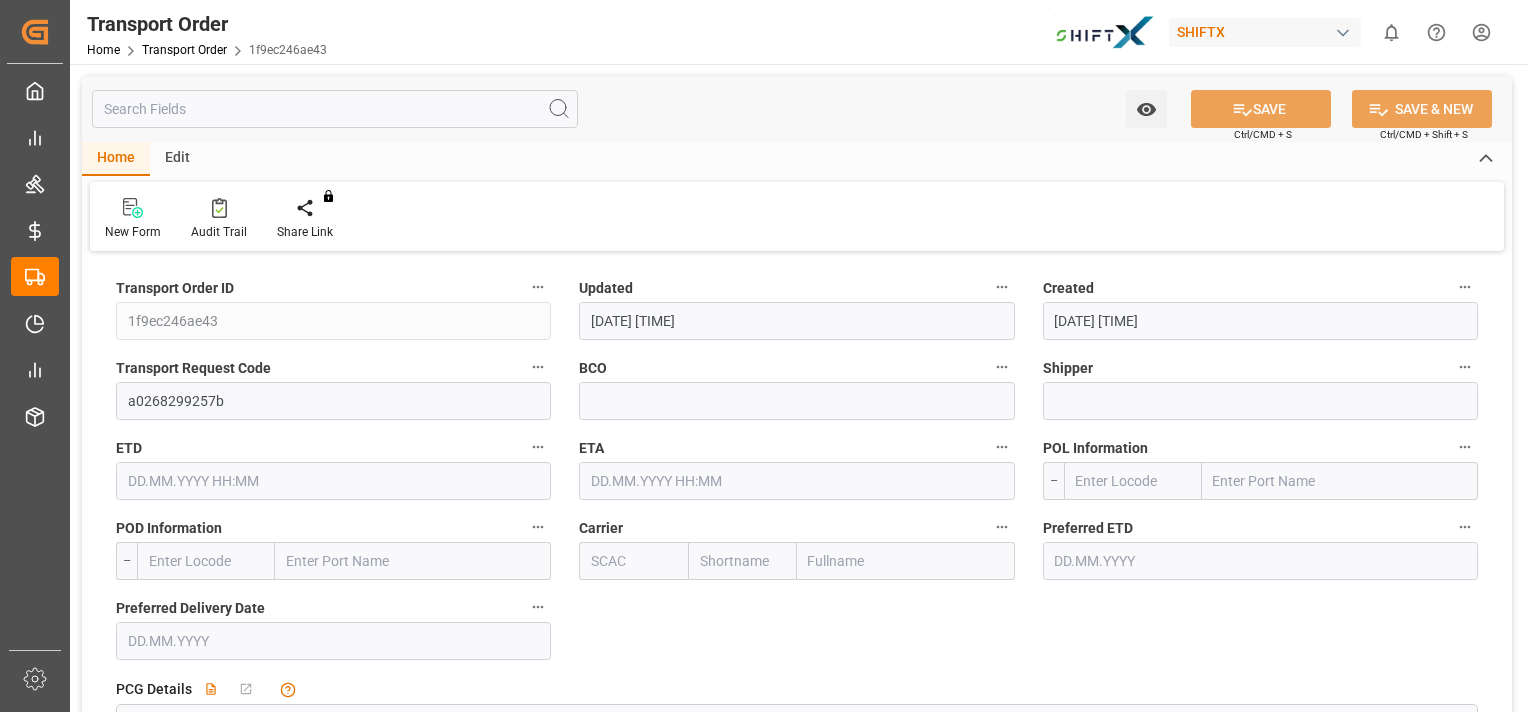 click on "Edit" at bounding box center [177, 159] 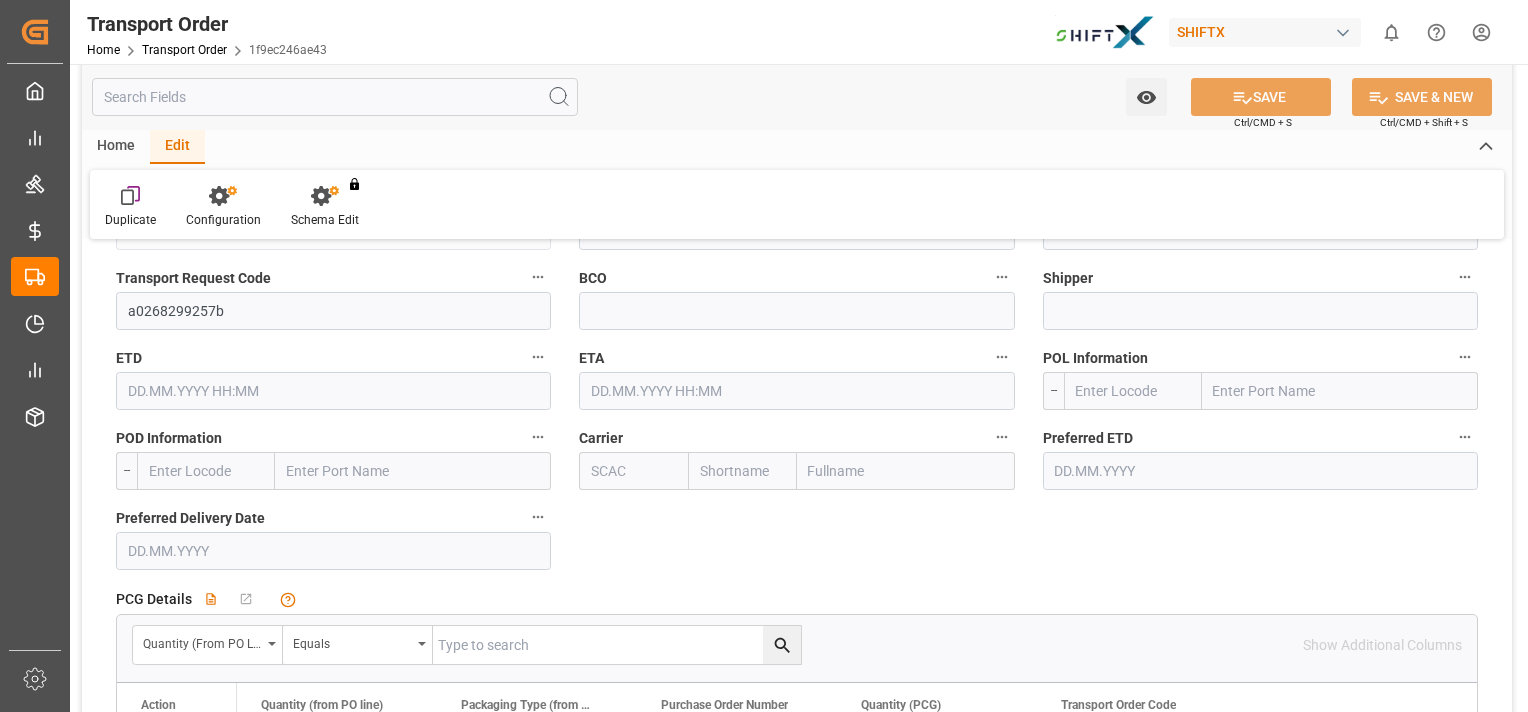 scroll, scrollTop: 0, scrollLeft: 0, axis: both 